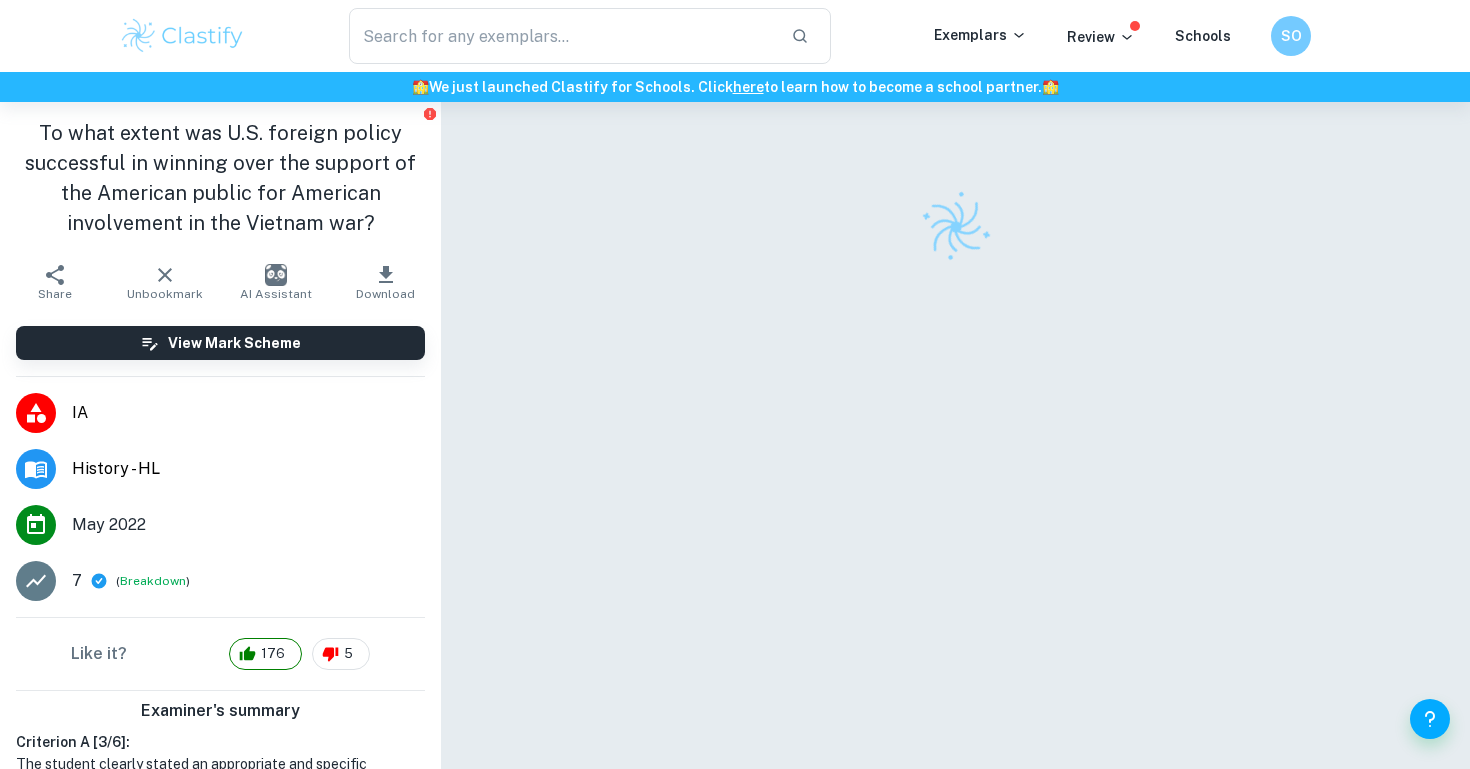 scroll, scrollTop: 0, scrollLeft: 0, axis: both 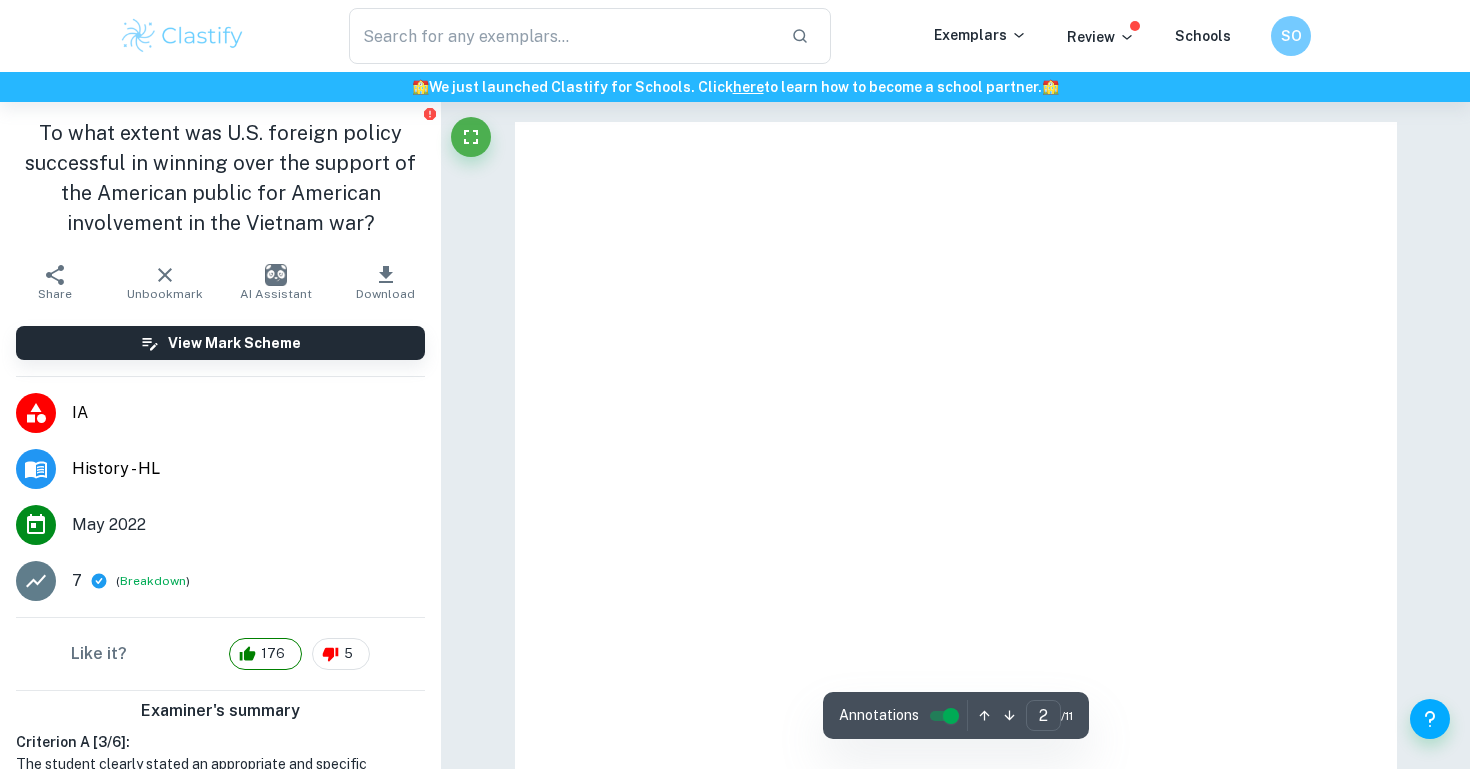 type on "1" 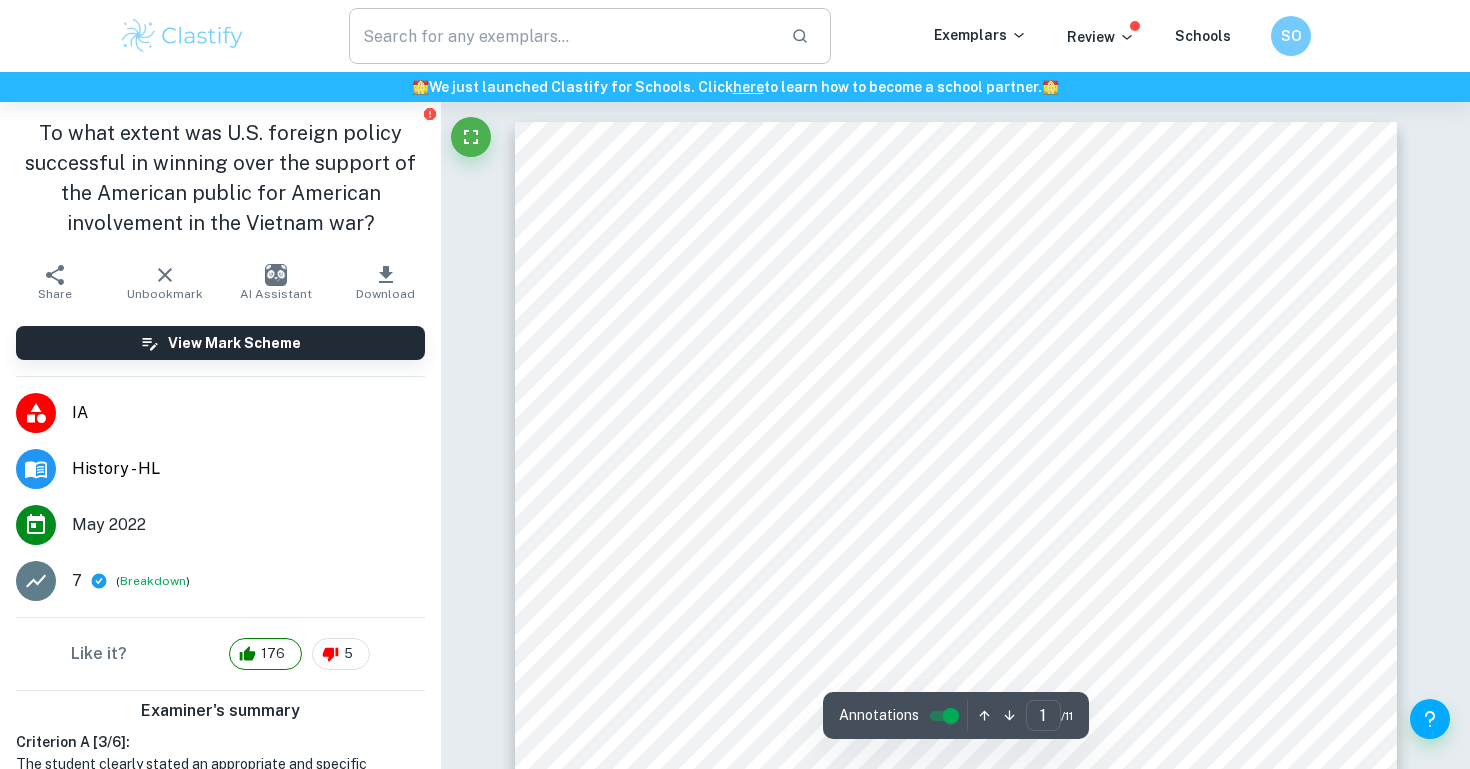 click at bounding box center (562, 36) 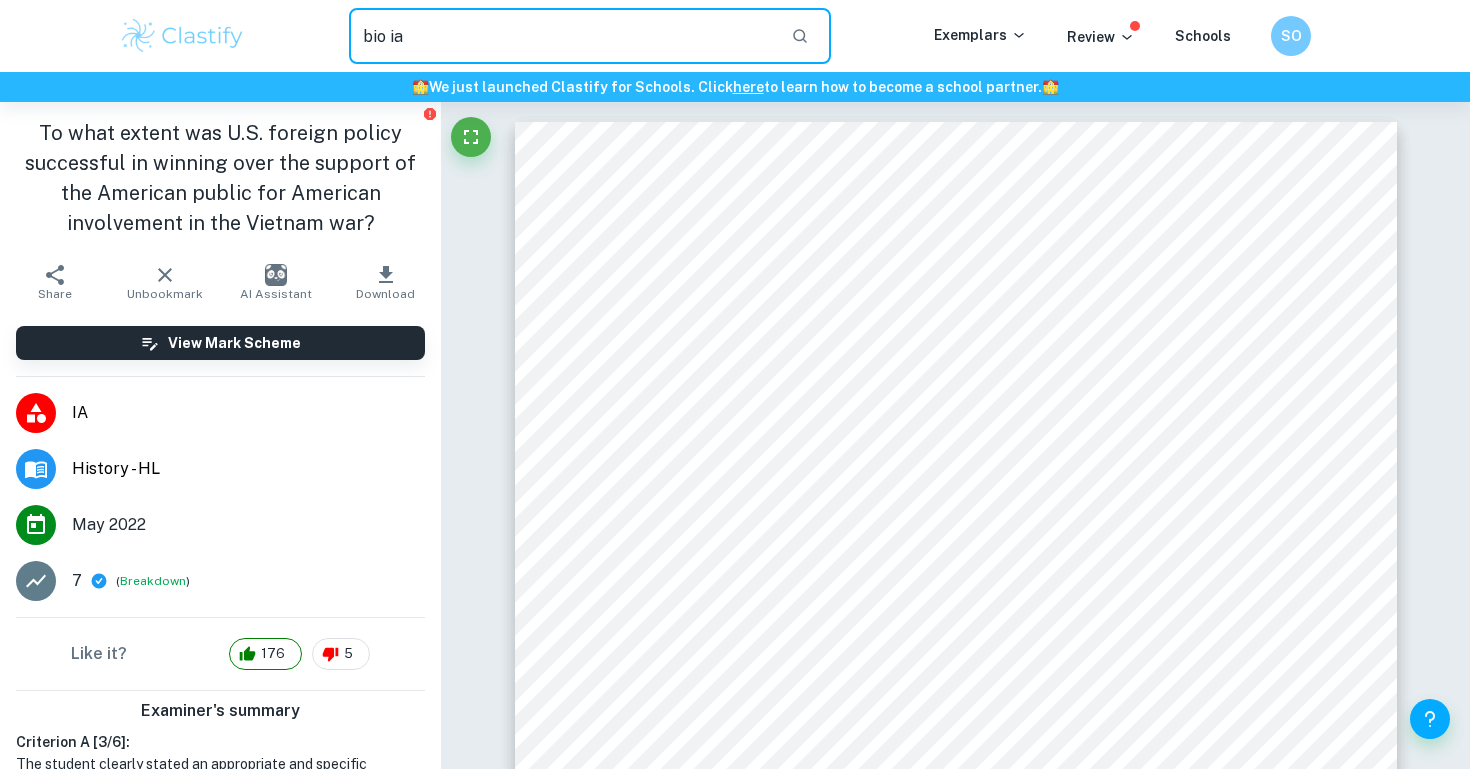 type on "bio ia" 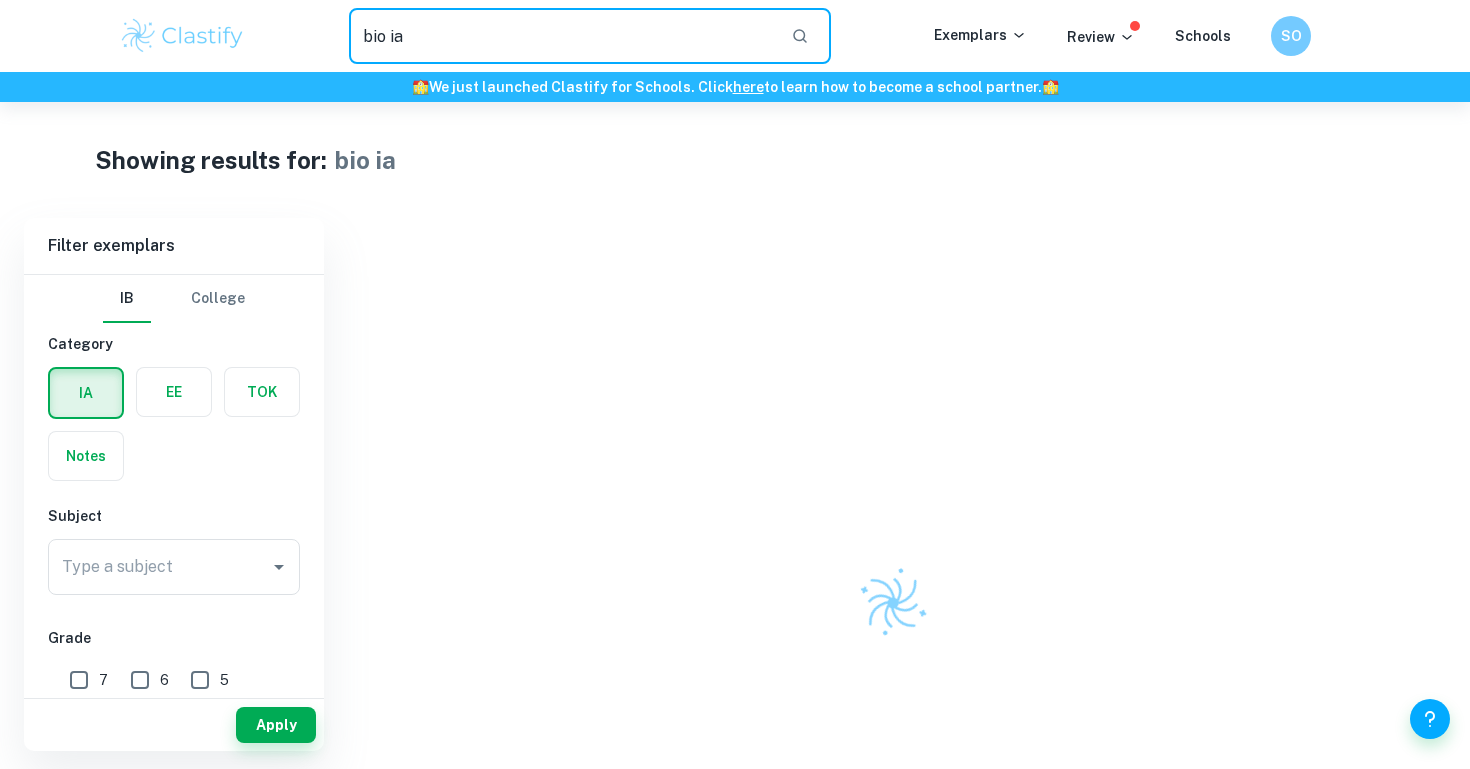 click on "bio ia" at bounding box center [562, 36] 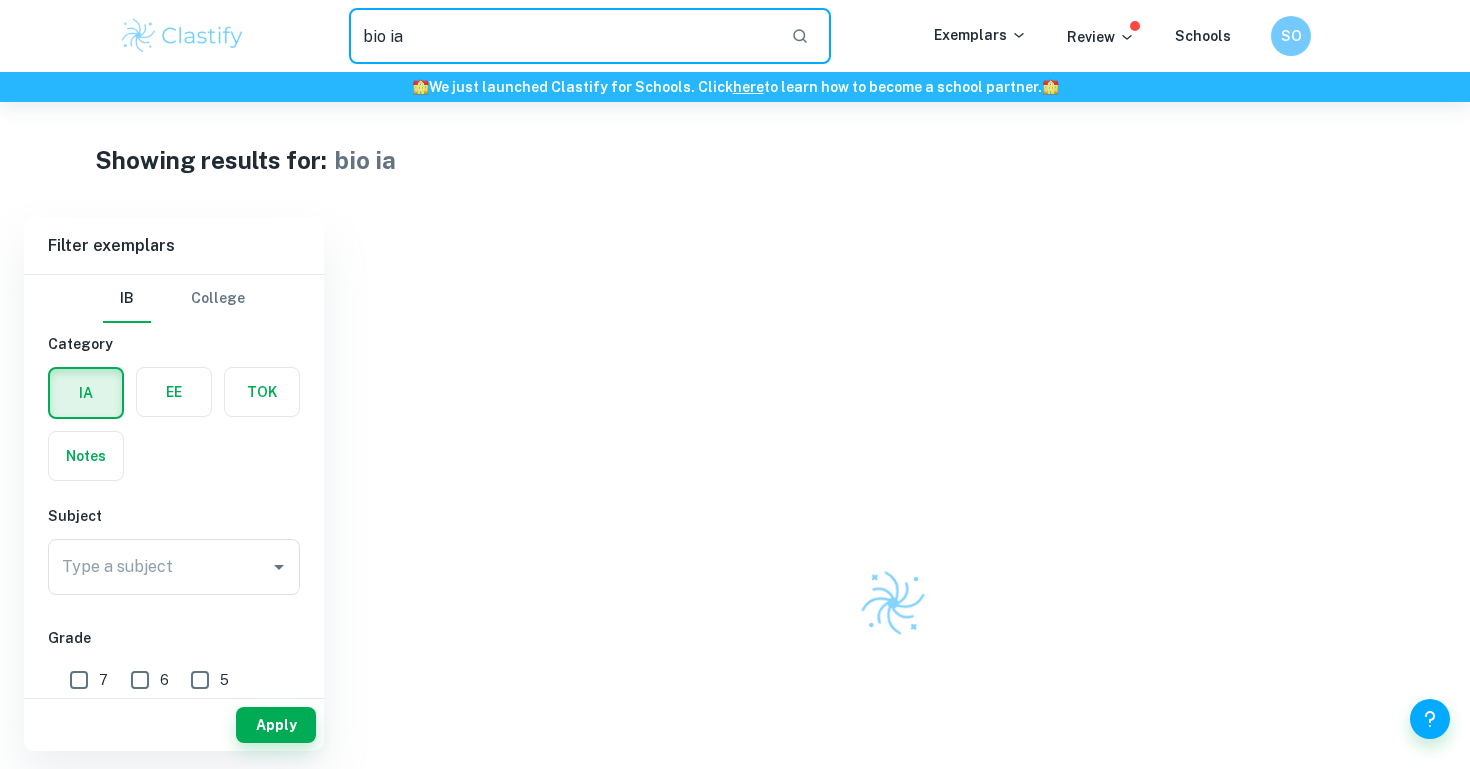 click on "Showing results for: bio ia Filter Filter exemplars IB College Category IA EE TOK Notes Subject Type a subject Type a subject Grade 7 6 5 4 3 2 1 A B C D E Level HL SL Session May 2026 May 2025 November 2024 May 2024 November 2023 May 2023 November 2022 May 2022 November 2021 May 2021 Other   Apply Filter exemplars IB College Category IA EE TOK Notes Subject Type a subject Type a subject Grade 7 6 5 4 3 2 1 A B C D E Level HL SL Session May 2026 May 2025 November 2024 May 2024 November 2023 May 2023 November 2022 May 2022 November 2021 May 2021 Other   Apply" at bounding box center [735, 544] 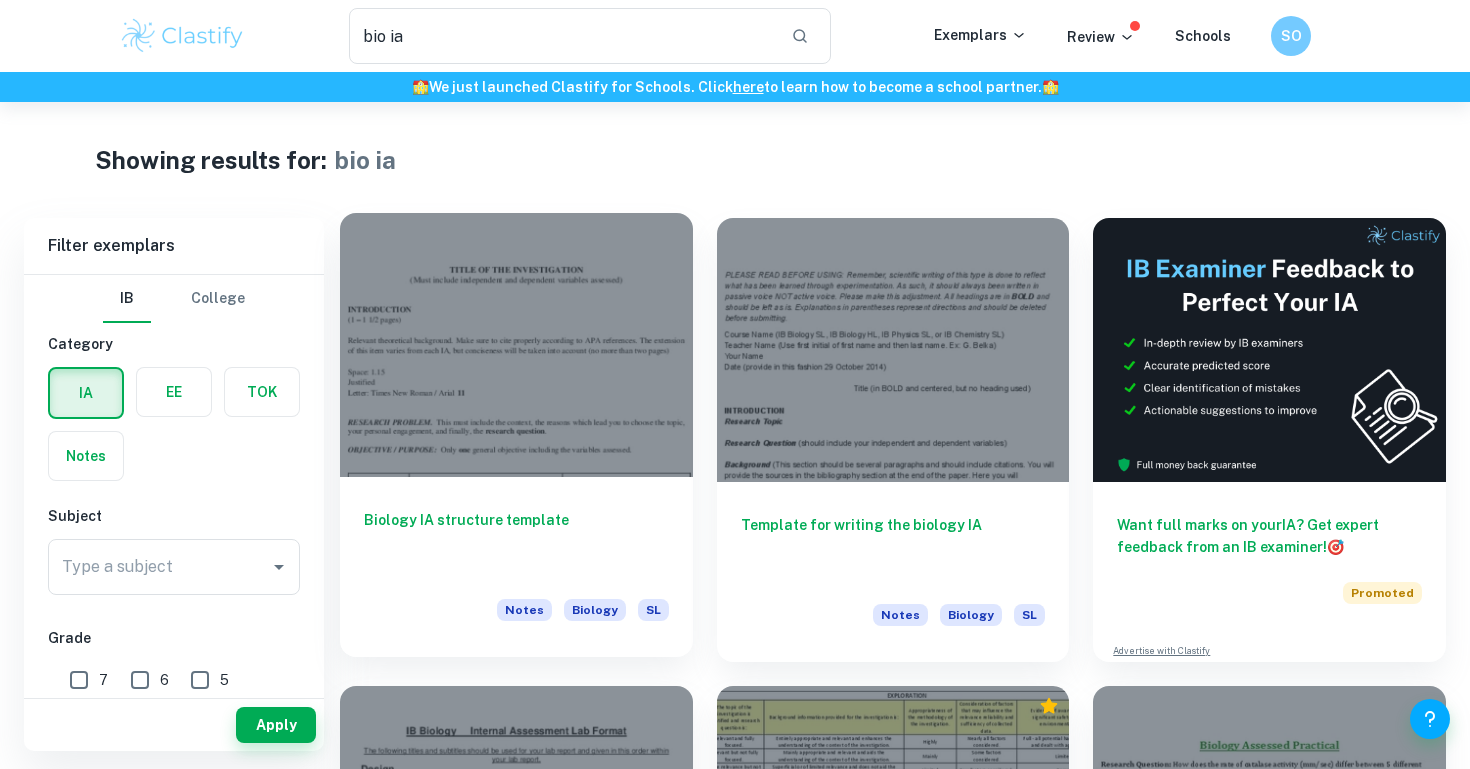 click on "Biology IA structure template" at bounding box center (516, 542) 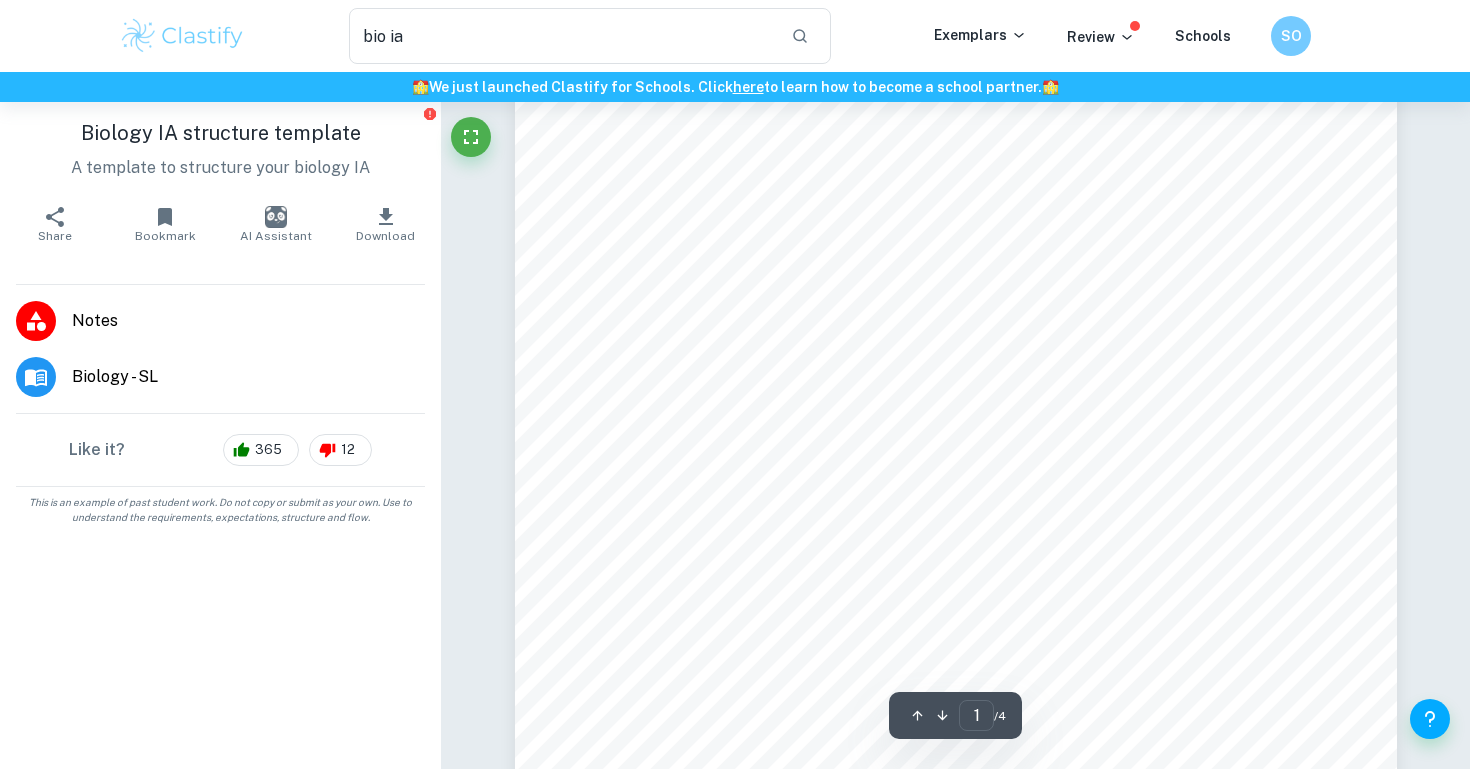 scroll, scrollTop: 475, scrollLeft: 0, axis: vertical 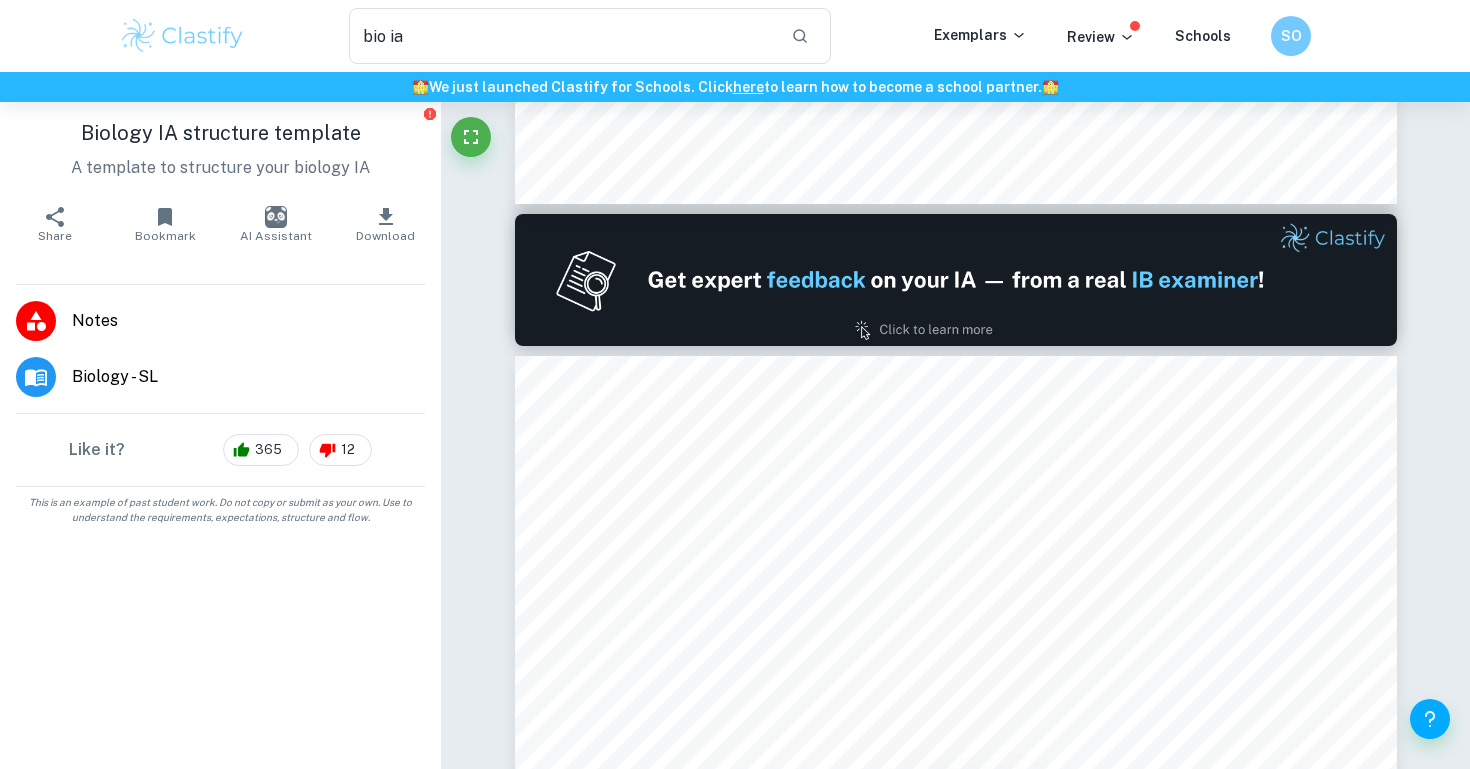 type on "2" 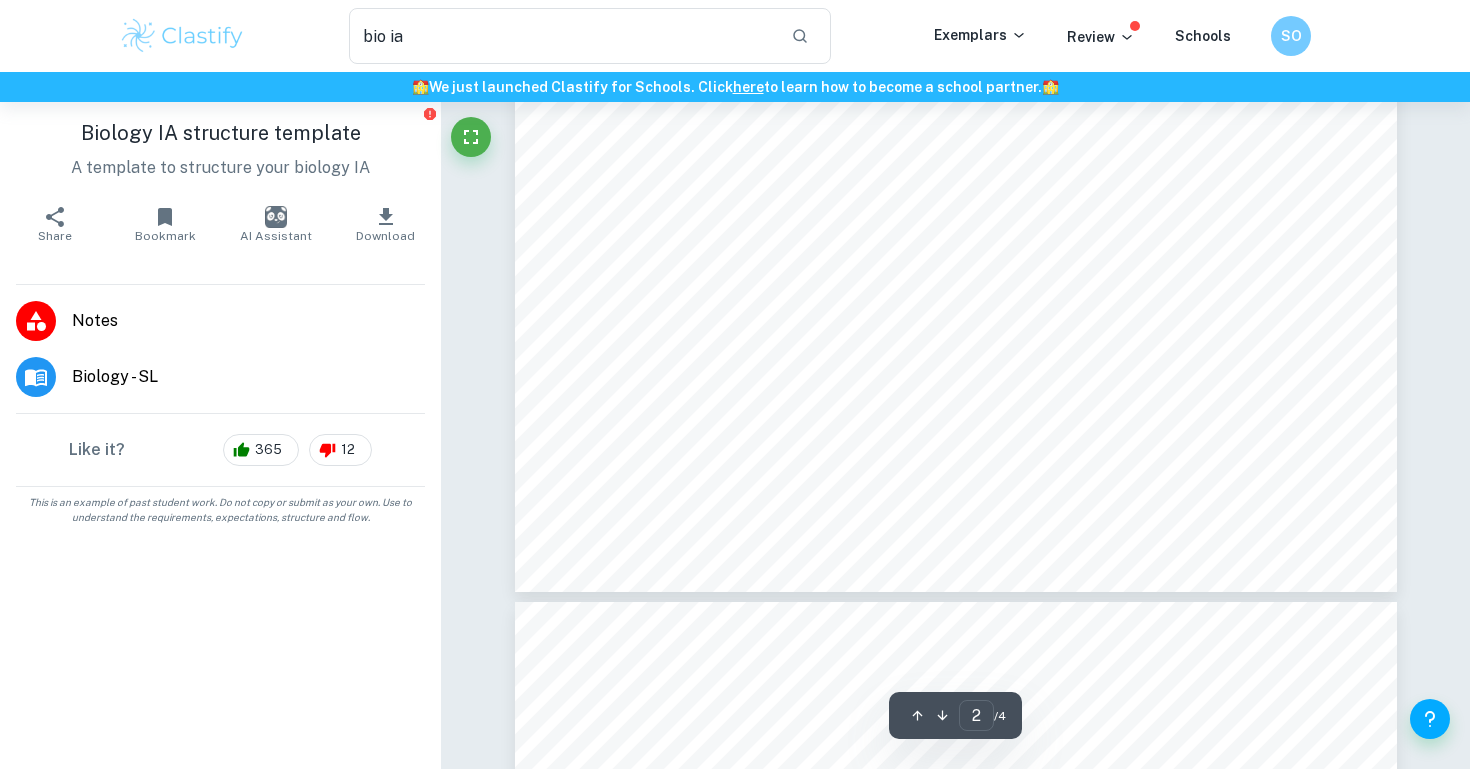 scroll, scrollTop: 2119, scrollLeft: 0, axis: vertical 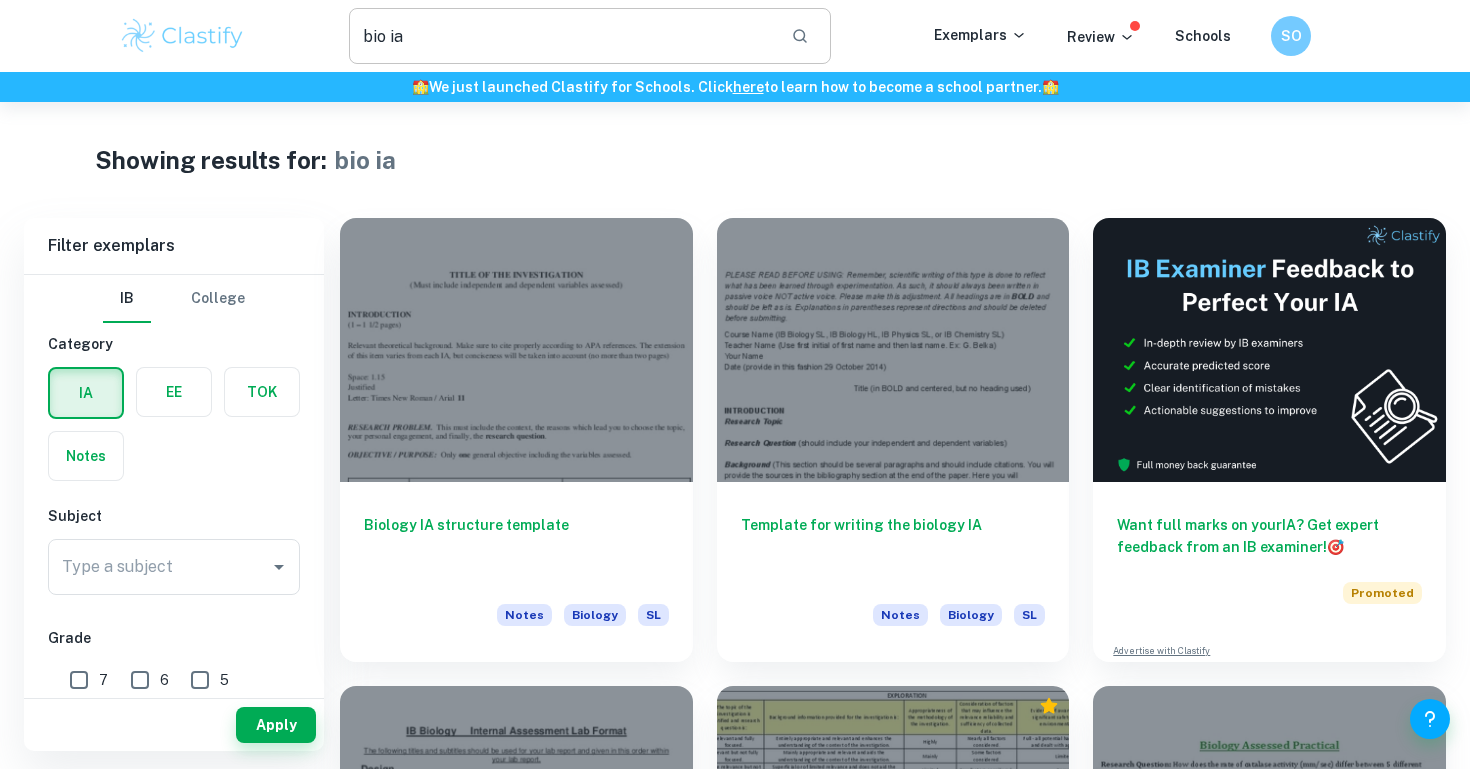 click on "bio ia" at bounding box center [562, 36] 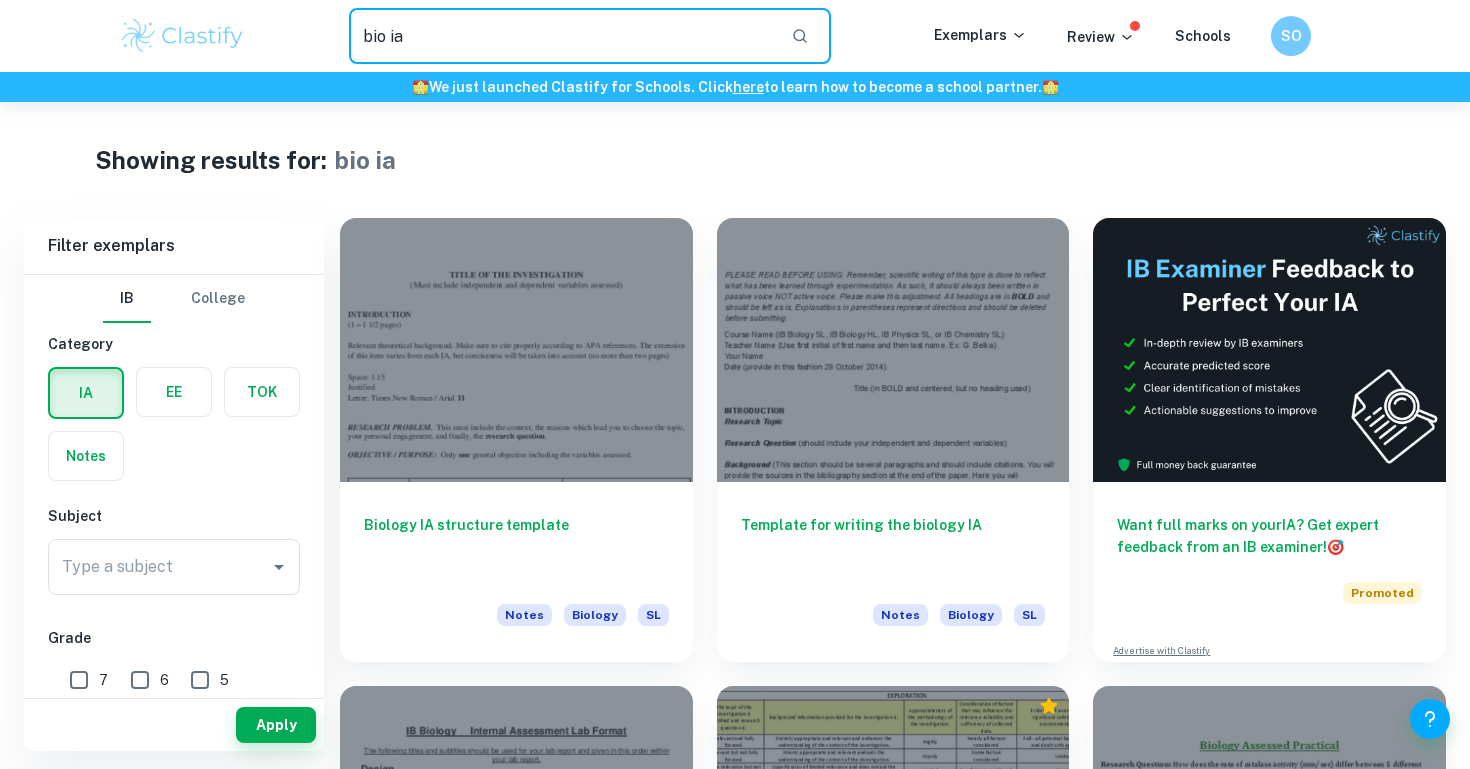 click on "bio ia" at bounding box center [562, 36] 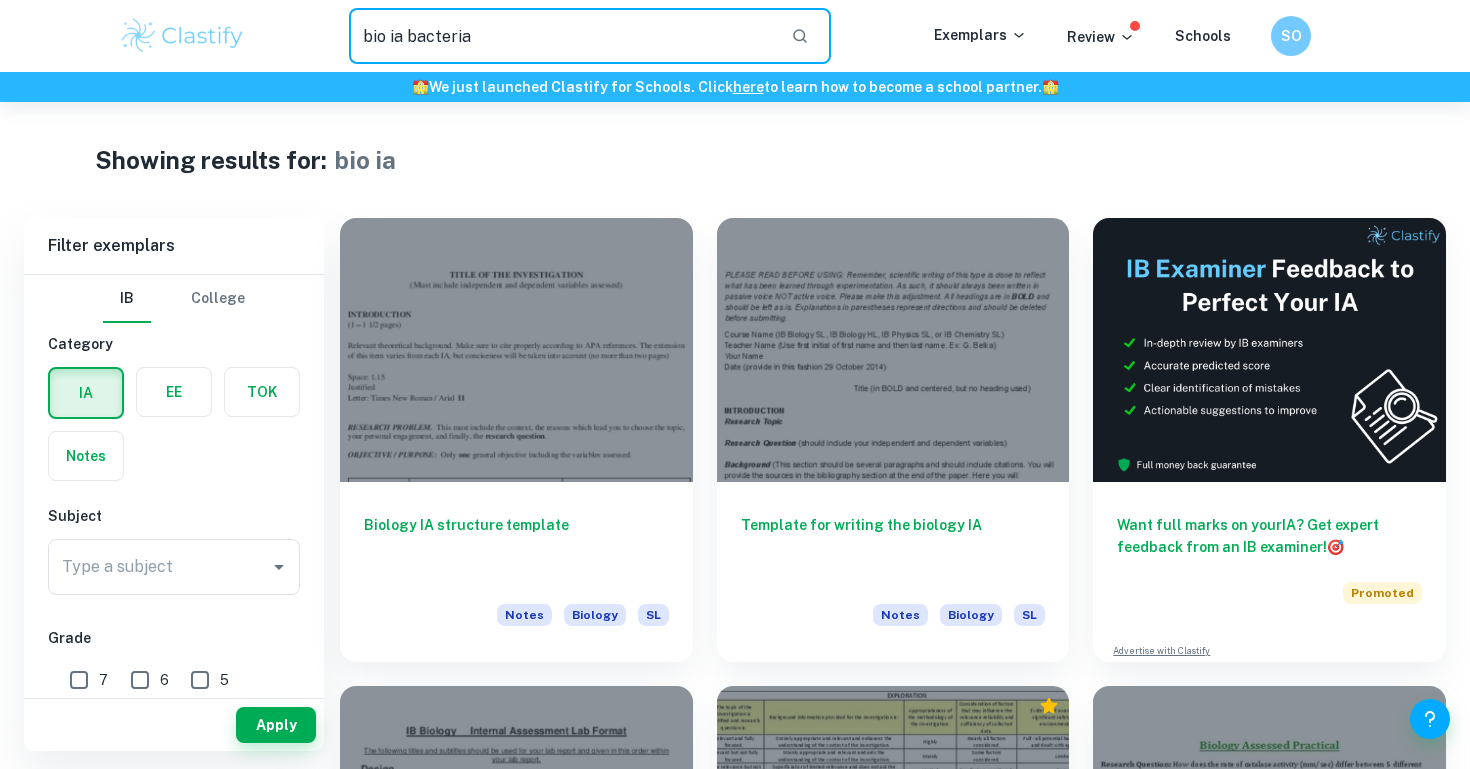 type on "bio ia bacteria" 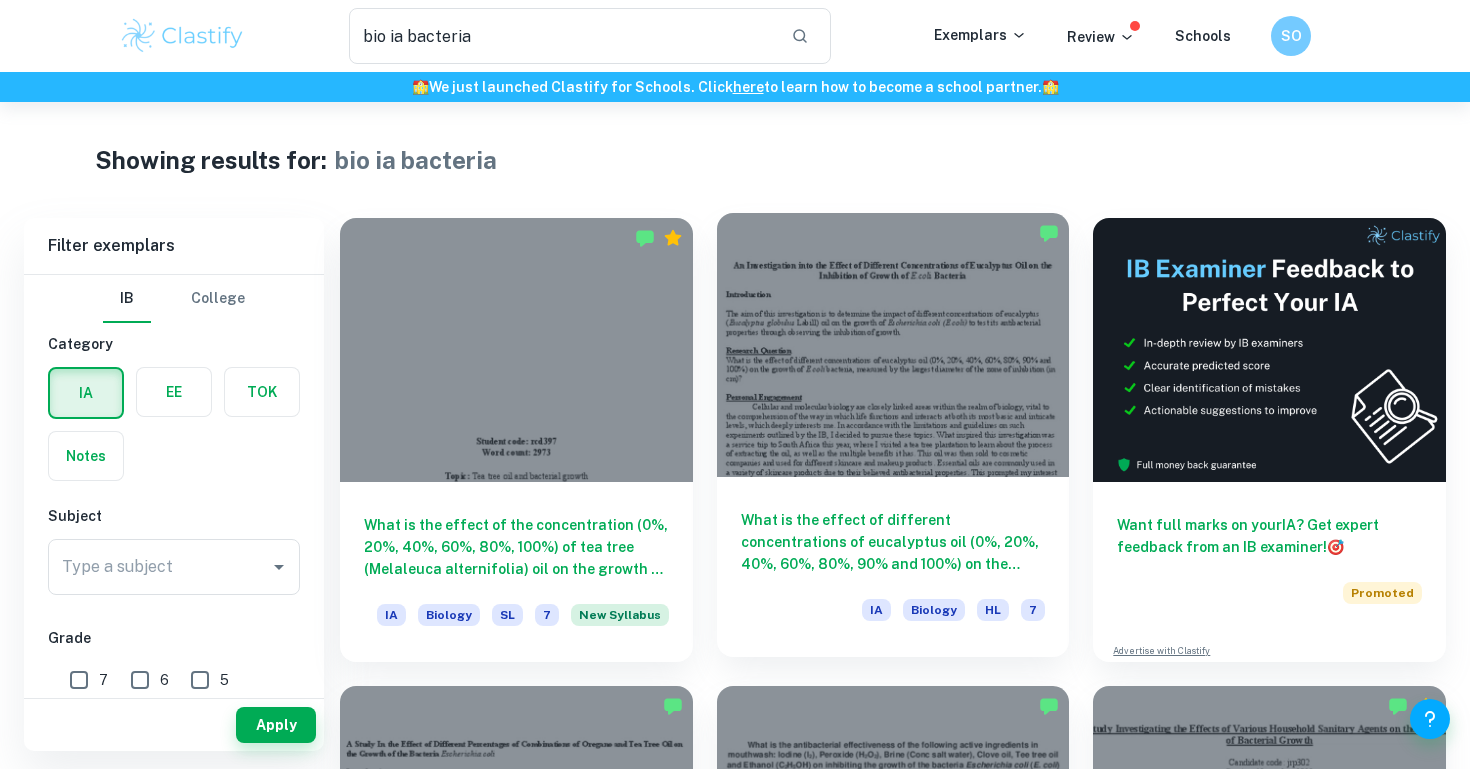 click on "What is the effect of different concentrations of eucalyptus oil (0%, 20%, 40%, 60%, 80%, 90% and 100%) on the growth of E.coli bacteria, measured by the largest diameter of the zone of inhibition (in cm)?" at bounding box center (893, 542) 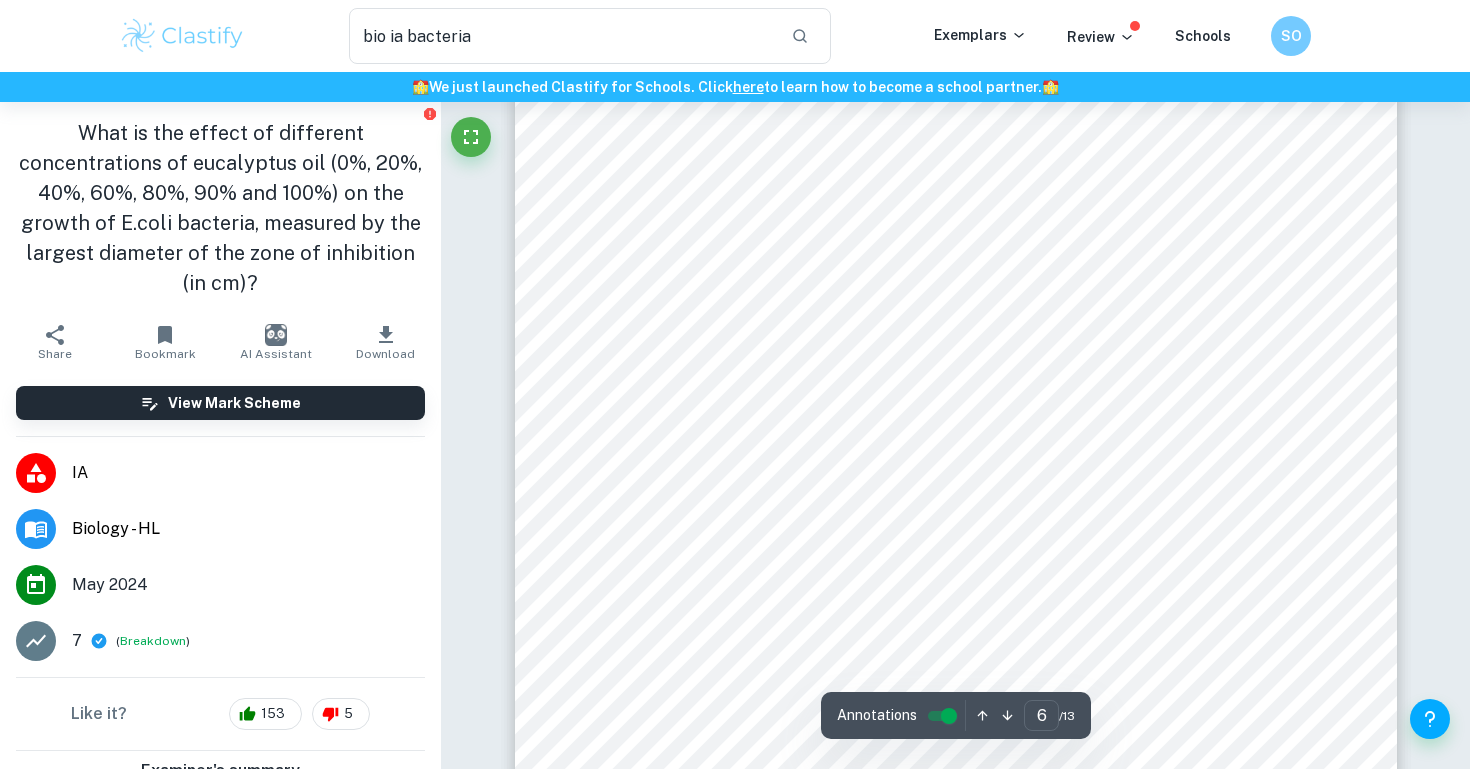scroll, scrollTop: 6814, scrollLeft: 0, axis: vertical 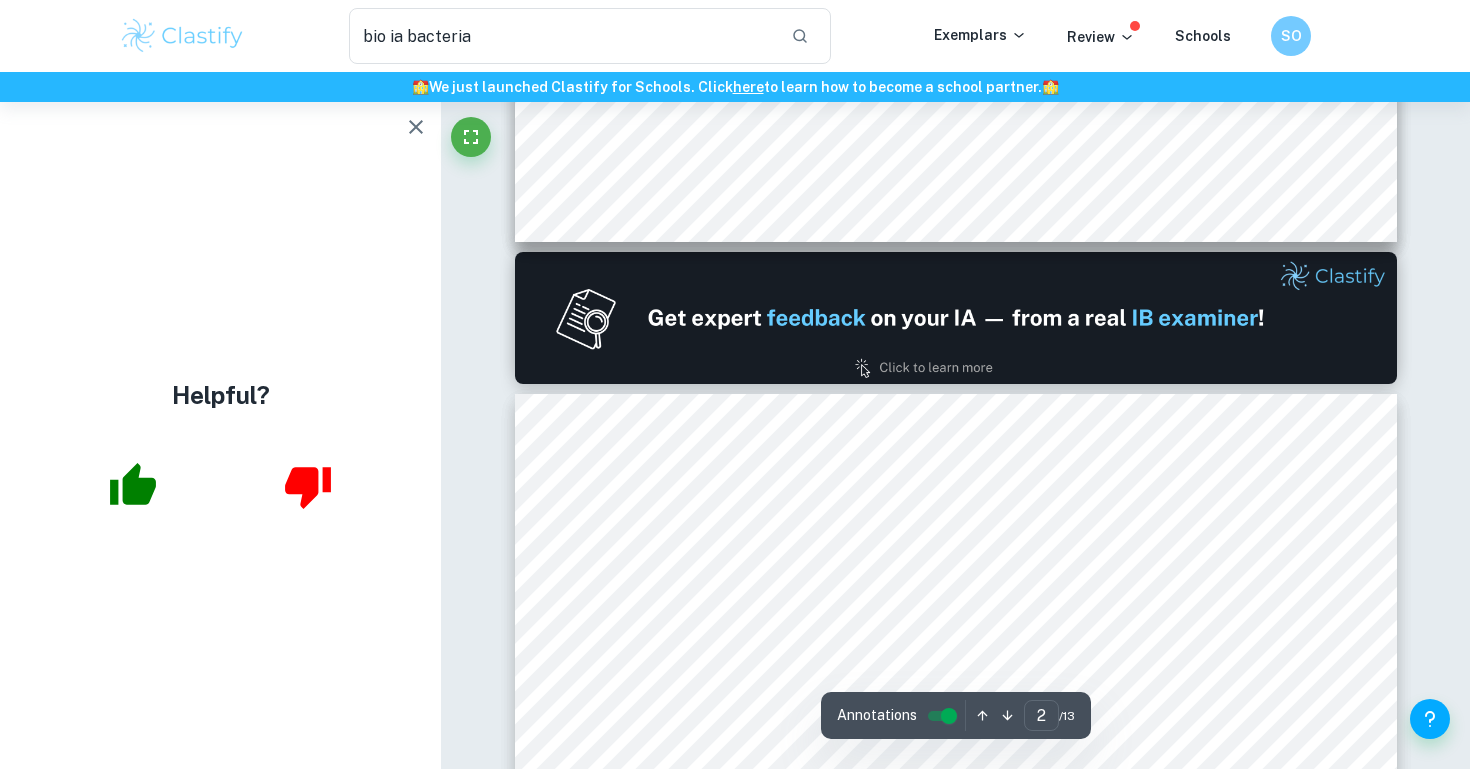 type on "1" 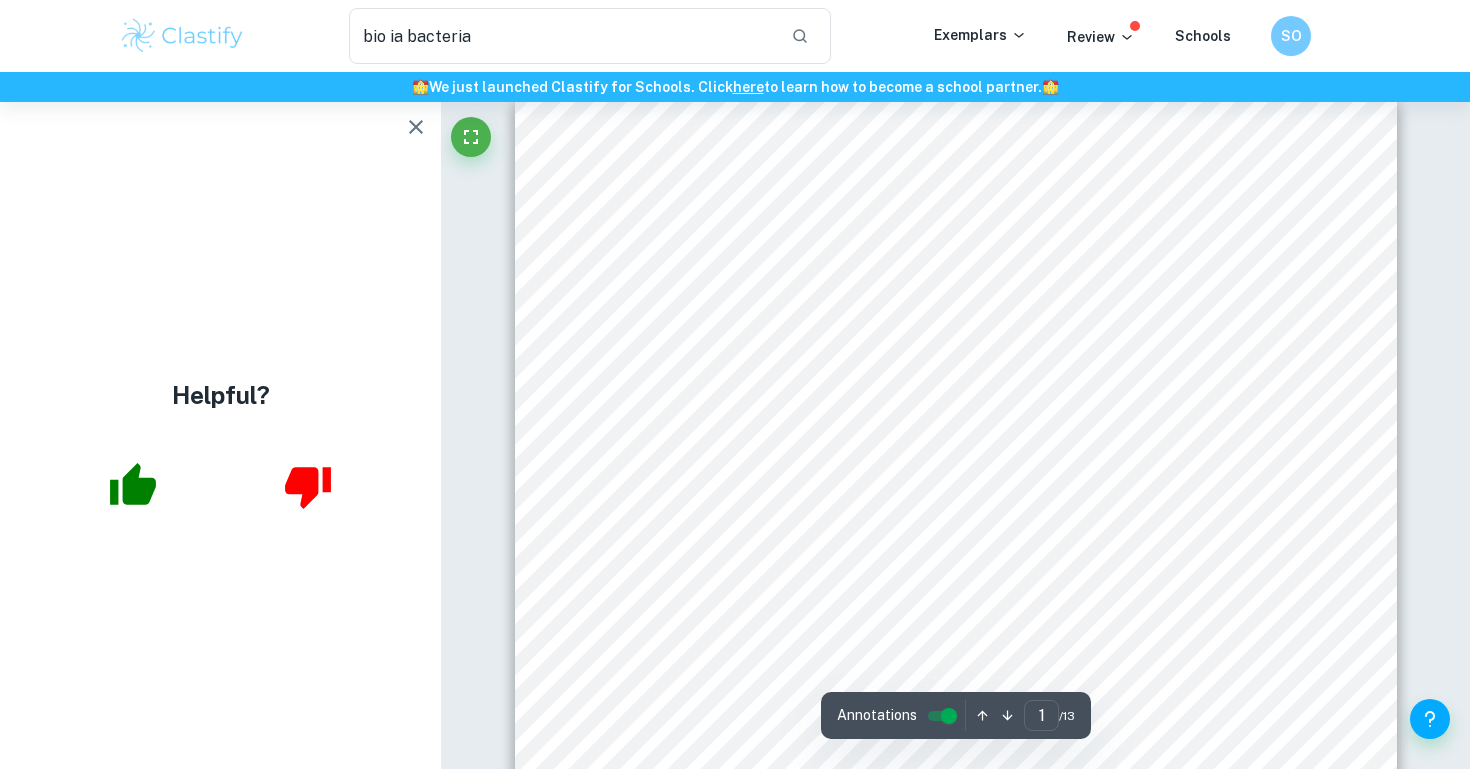 scroll, scrollTop: 27, scrollLeft: 0, axis: vertical 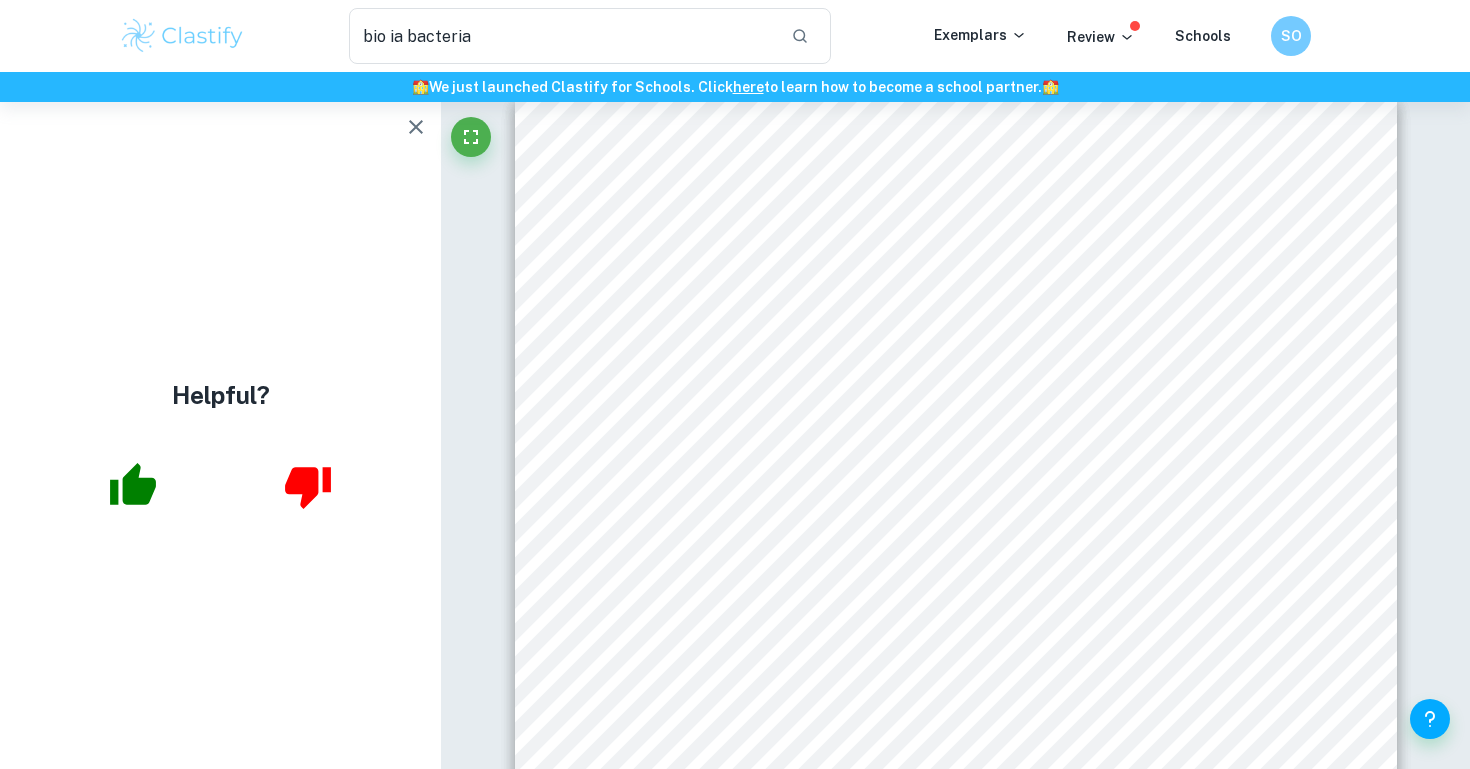 click 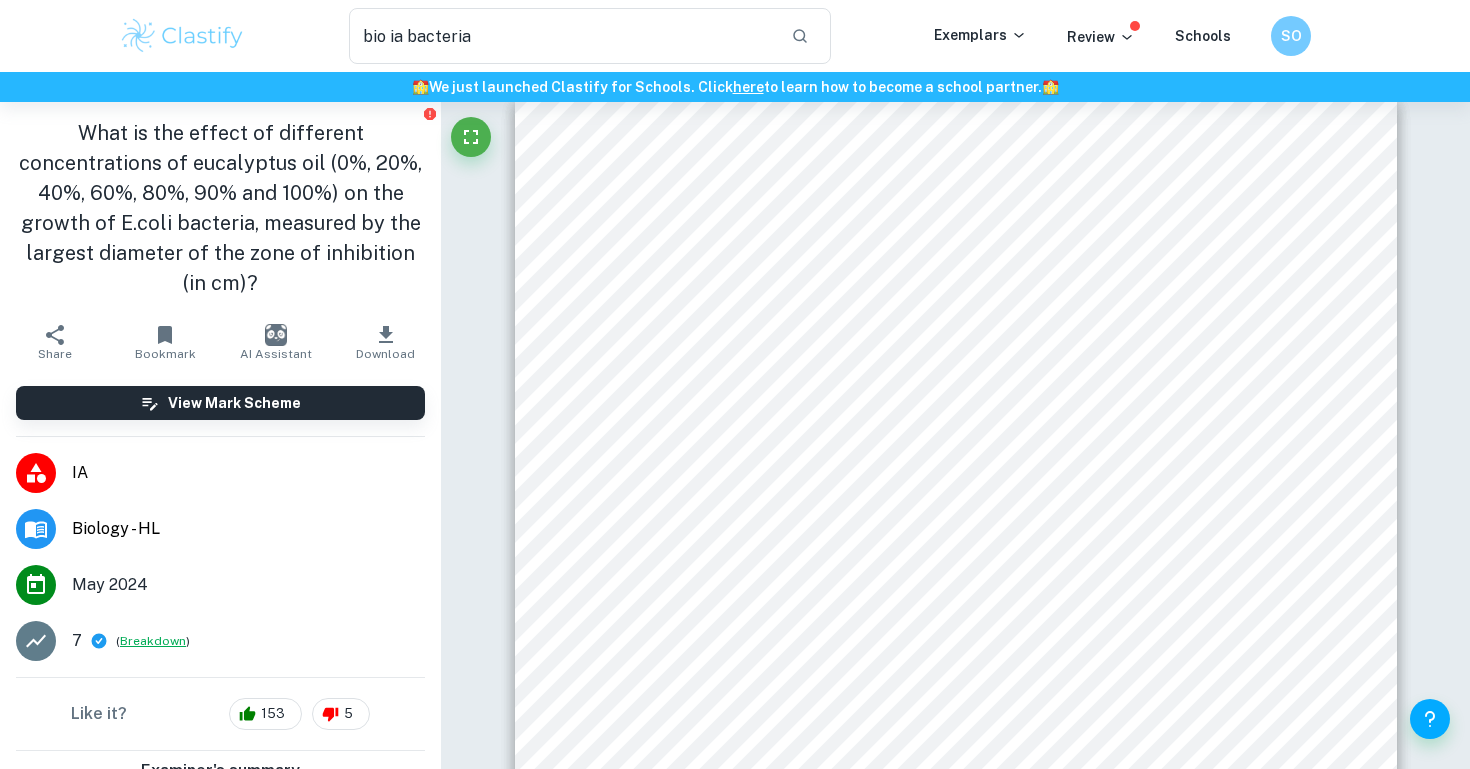 click on "Breakdown" at bounding box center [153, 641] 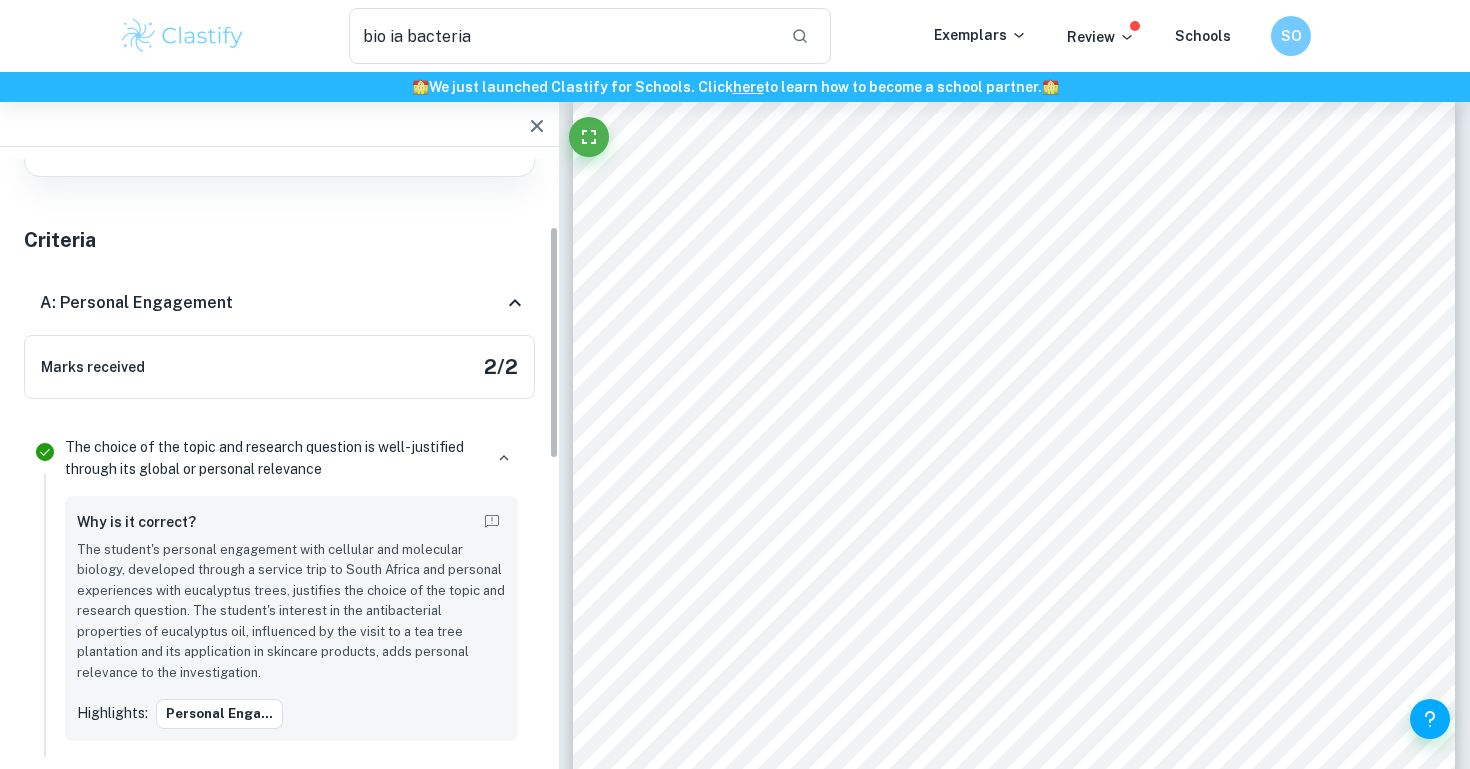 scroll, scrollTop: 278, scrollLeft: 0, axis: vertical 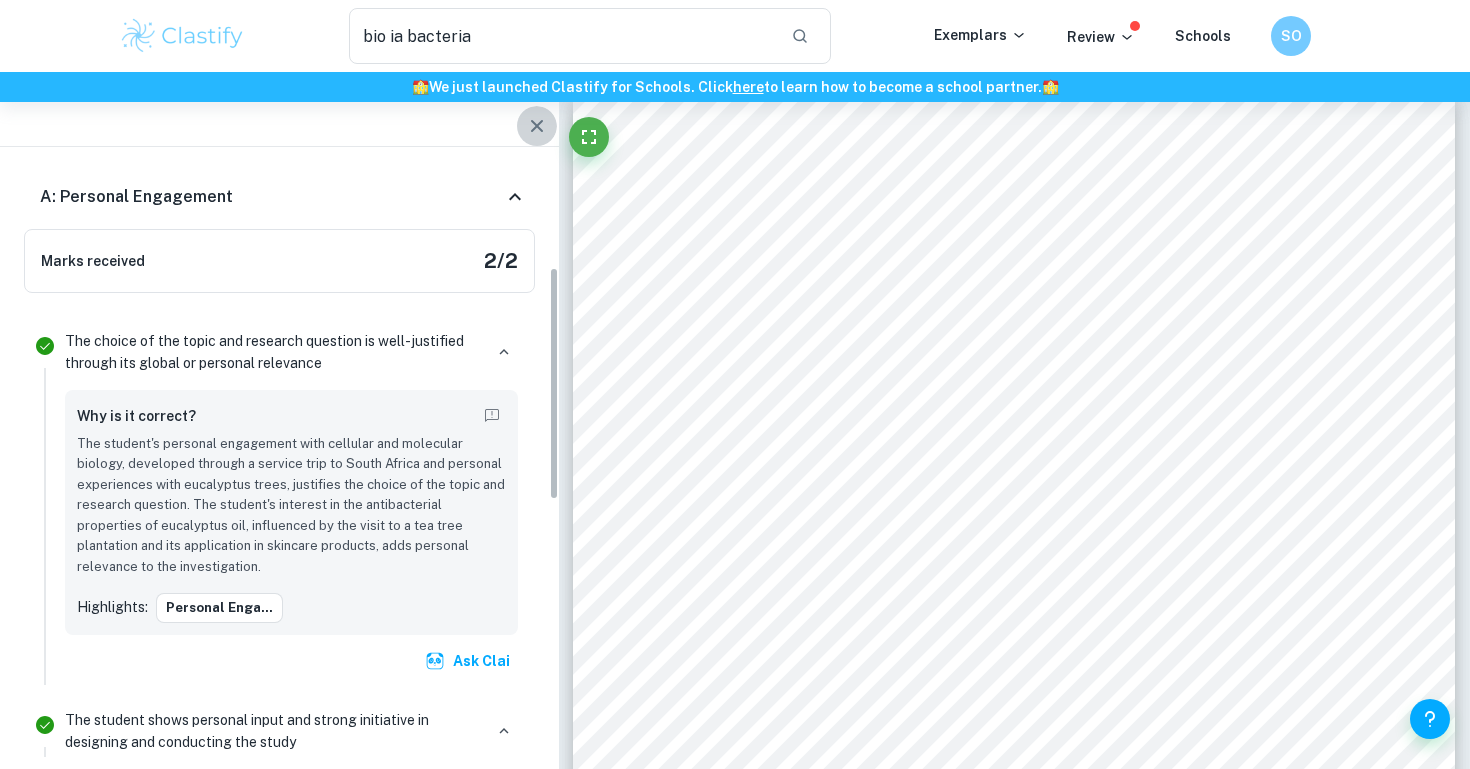 click 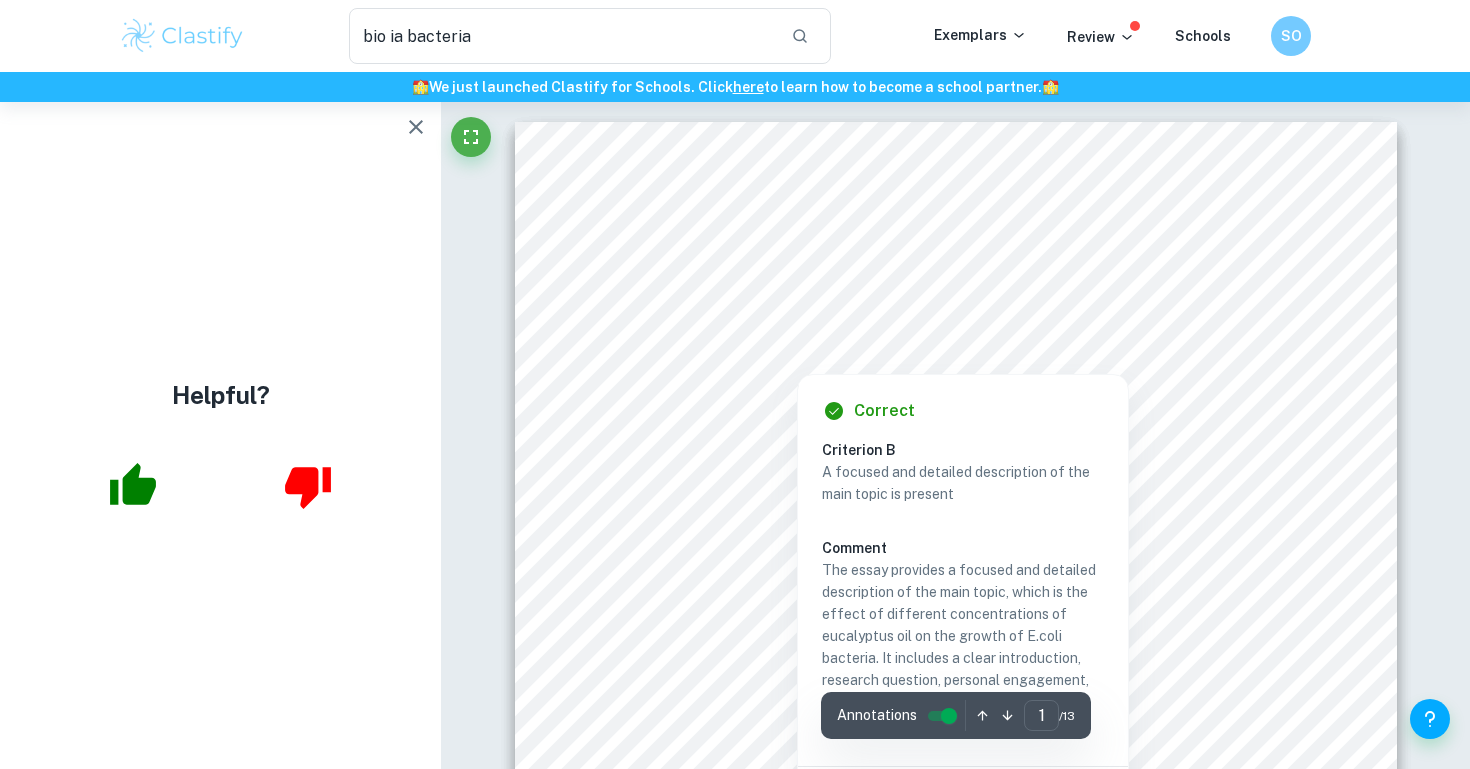scroll, scrollTop: 1, scrollLeft: 0, axis: vertical 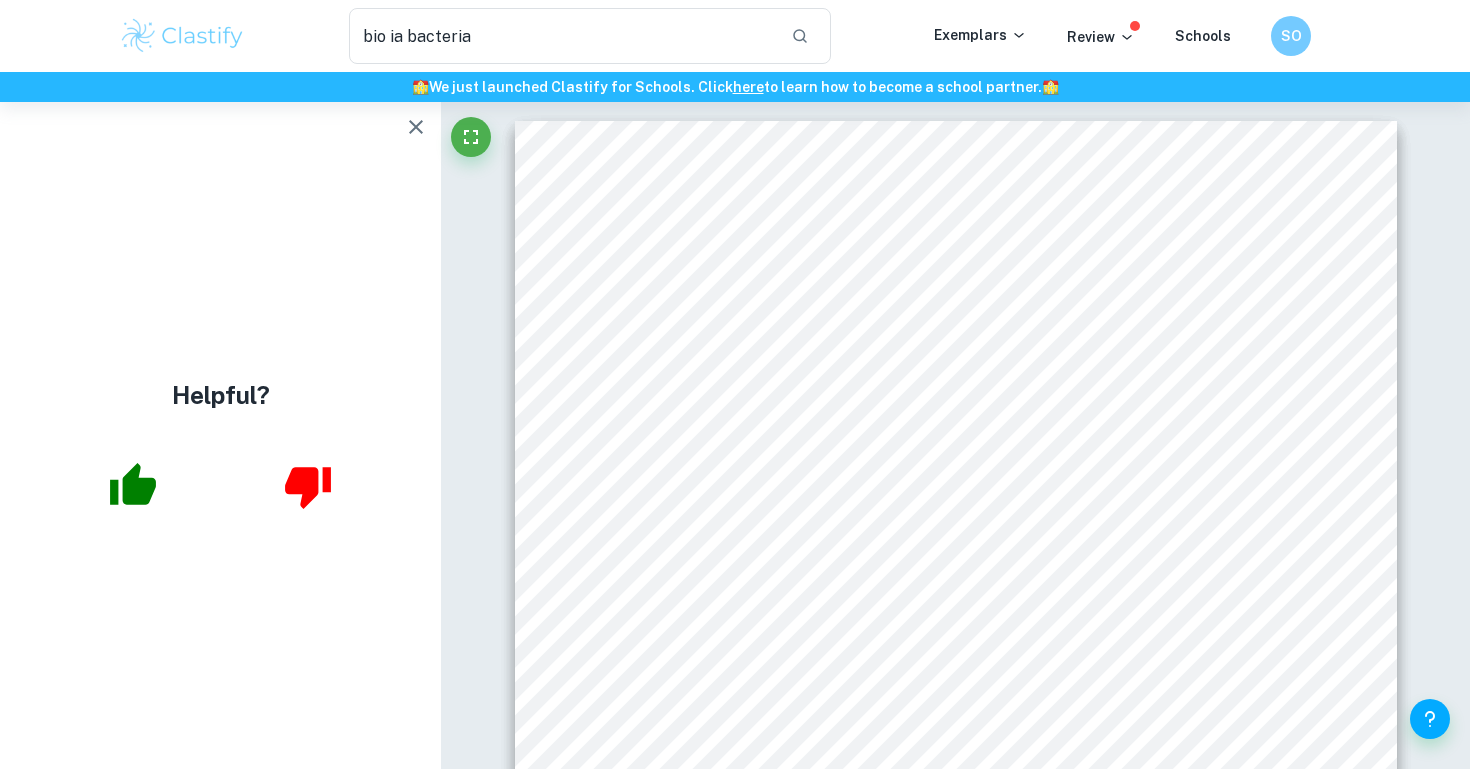 click on "bio ia bacteria ​ Exemplars Review Schools SO" at bounding box center [735, 36] 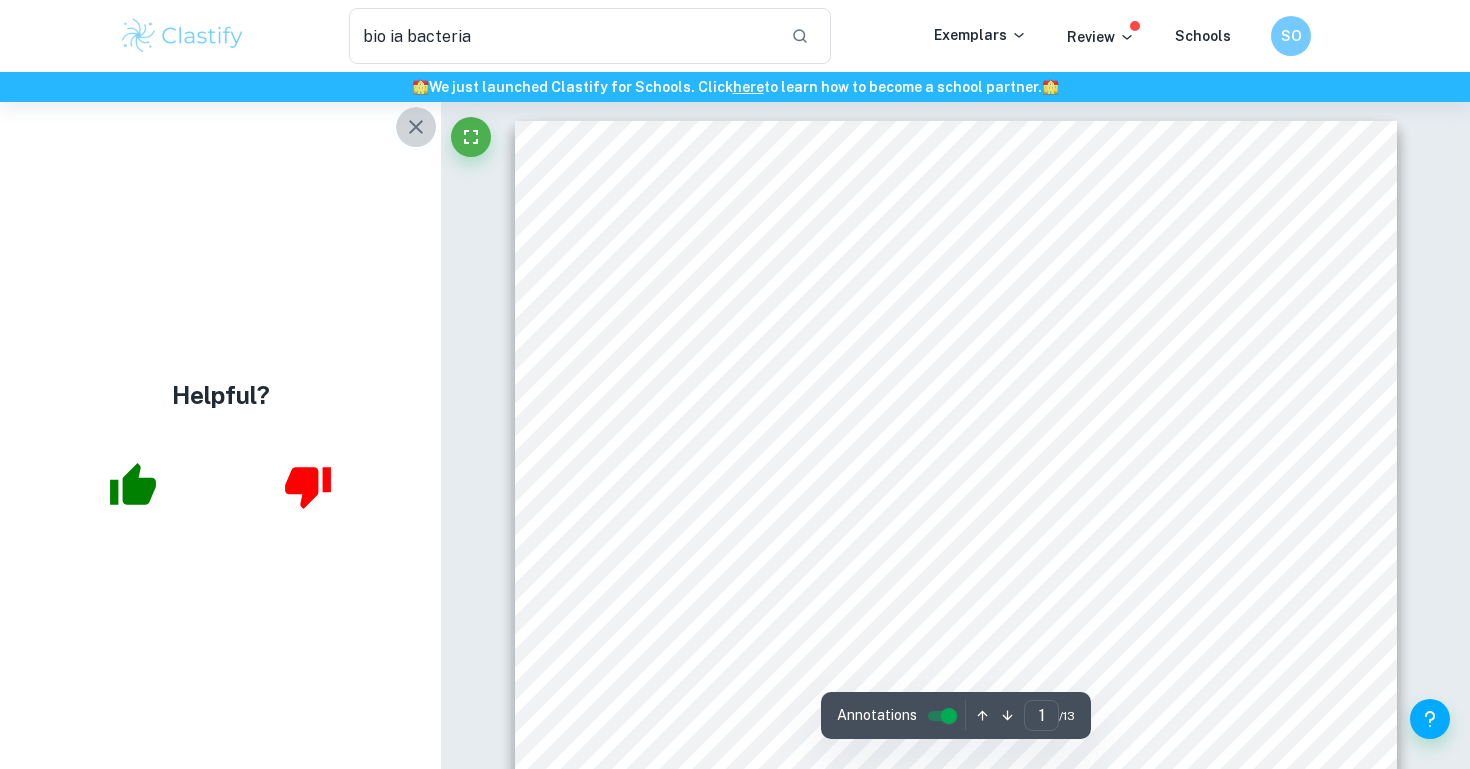 click 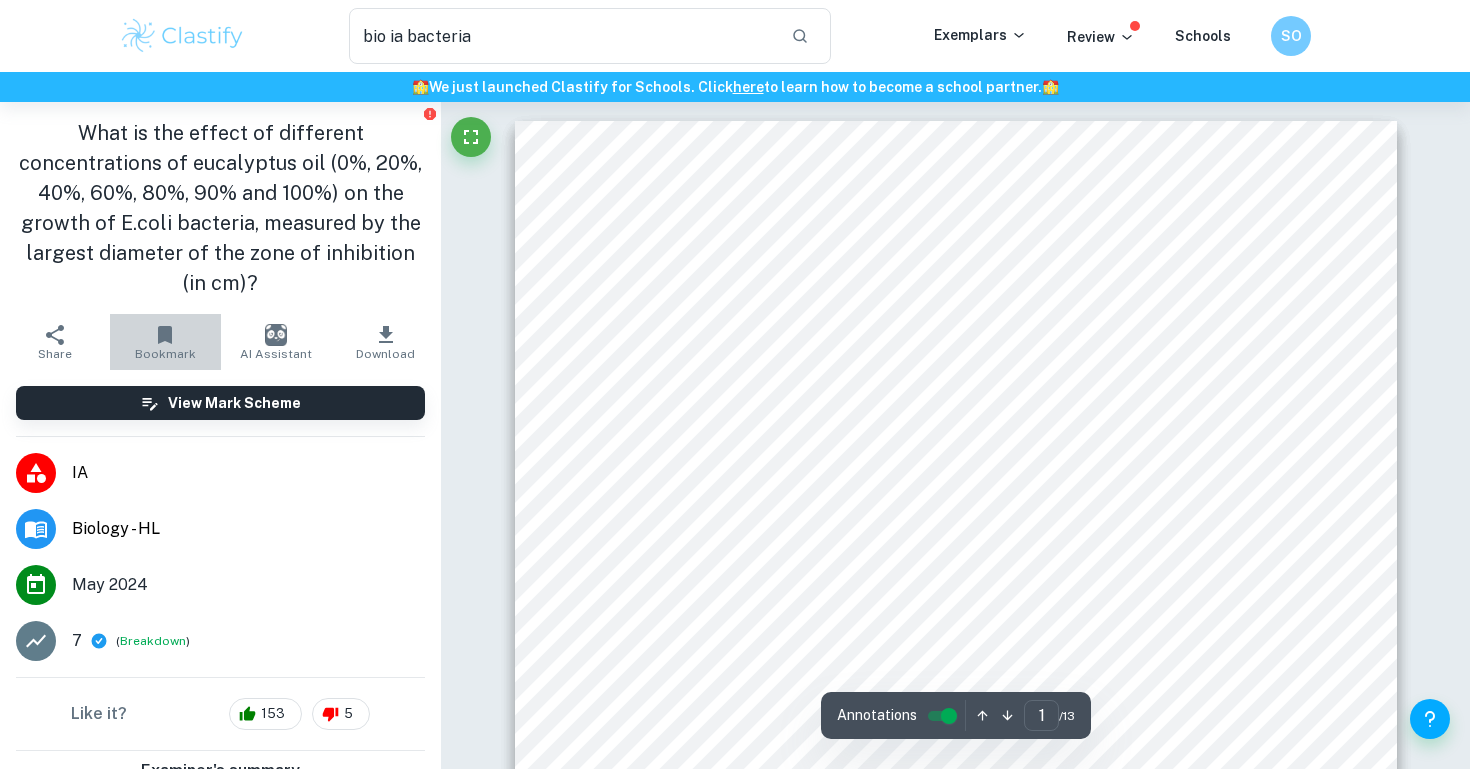 click on "Bookmark" at bounding box center [165, 354] 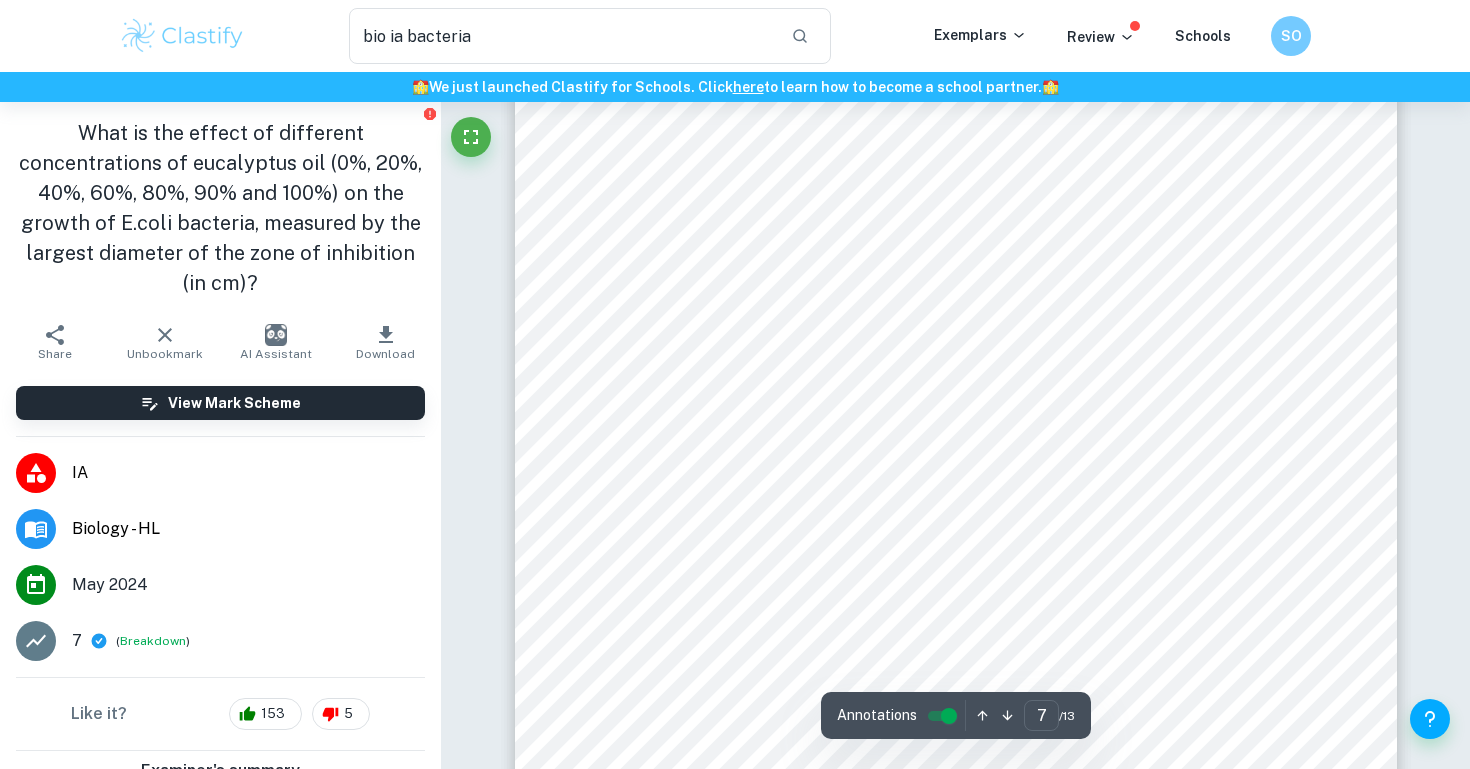 scroll, scrollTop: 8194, scrollLeft: 0, axis: vertical 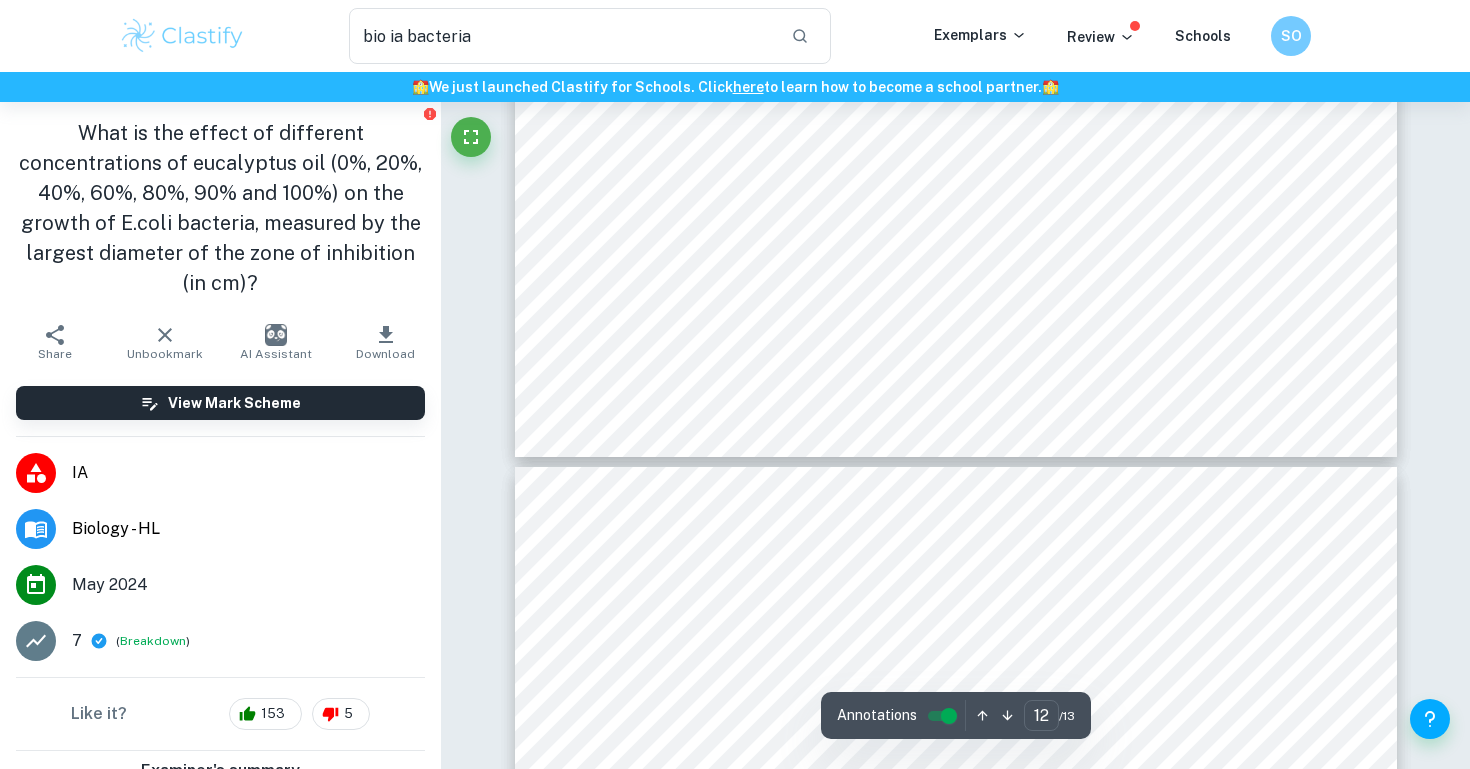 type on "11" 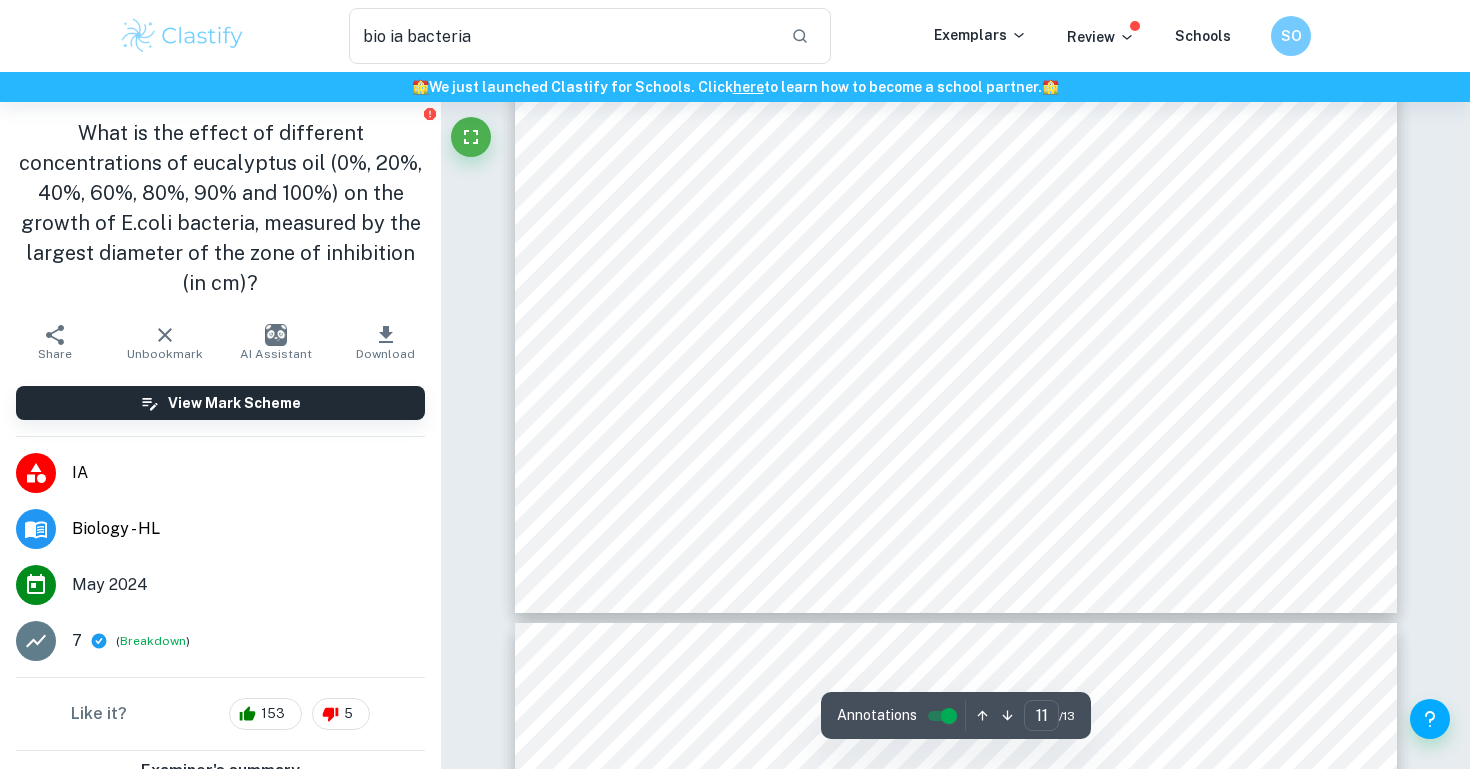 scroll, scrollTop: 13231, scrollLeft: 0, axis: vertical 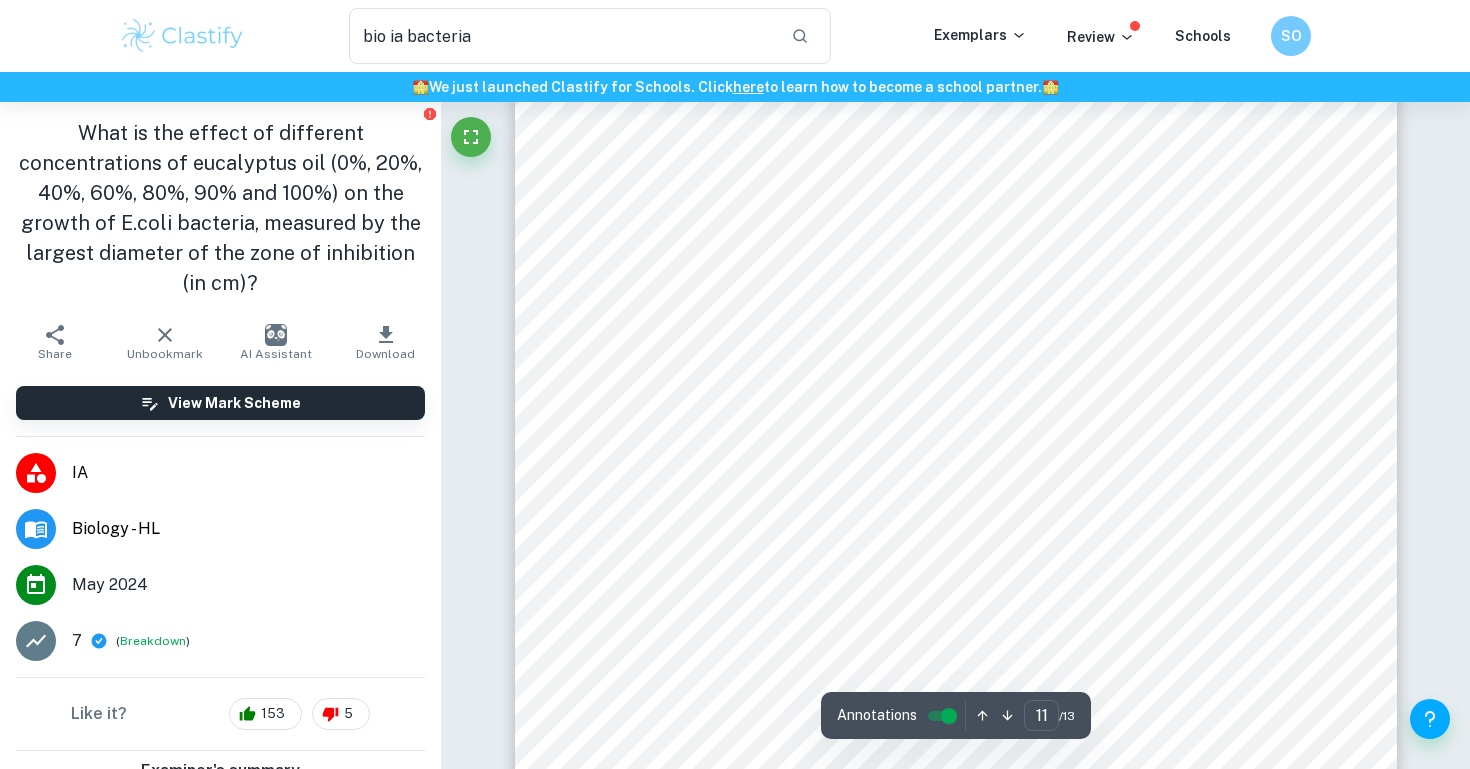 click on "Download" at bounding box center [386, 342] 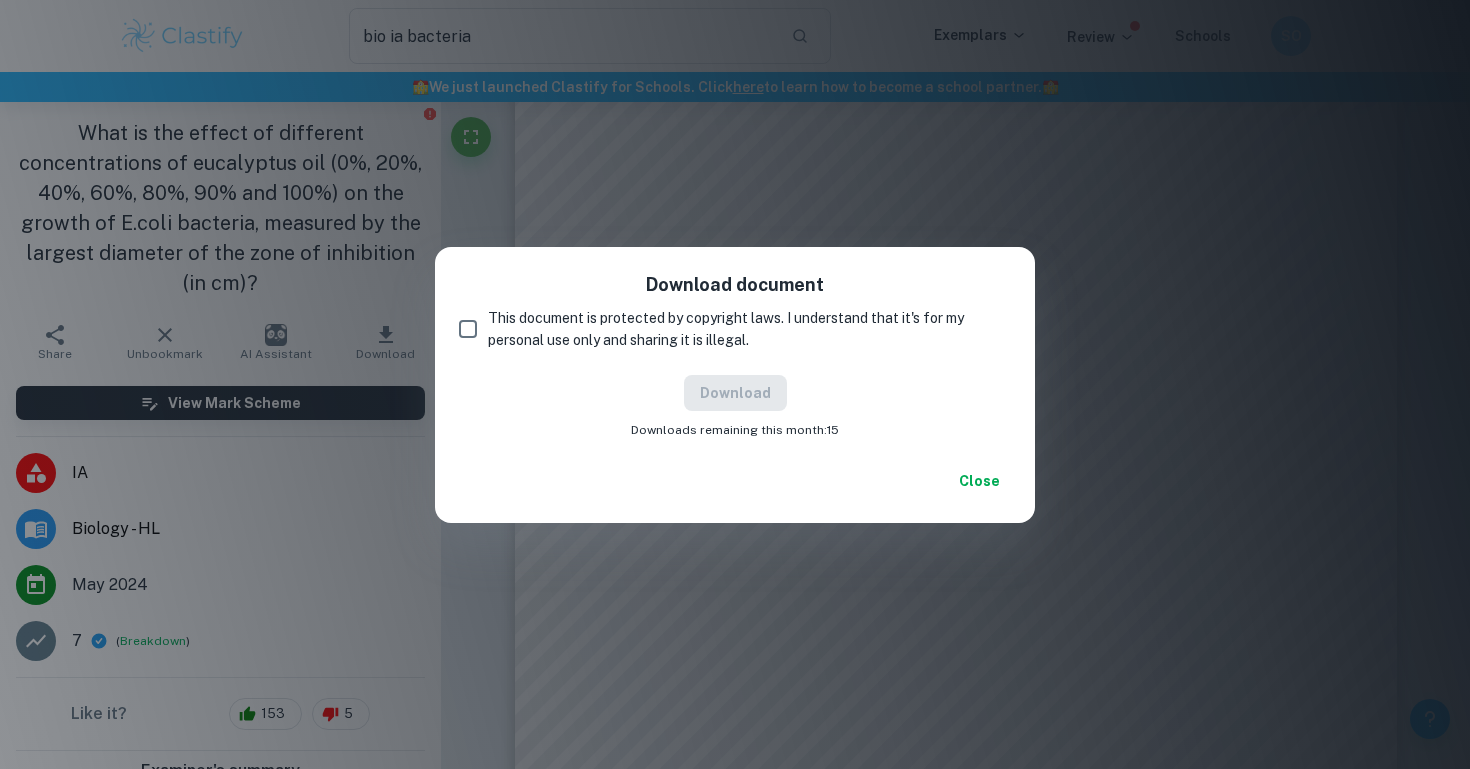click on "This document is protected by copyright laws. I understand that it's for my personal use only and sharing it is illegal." at bounding box center [468, 329] 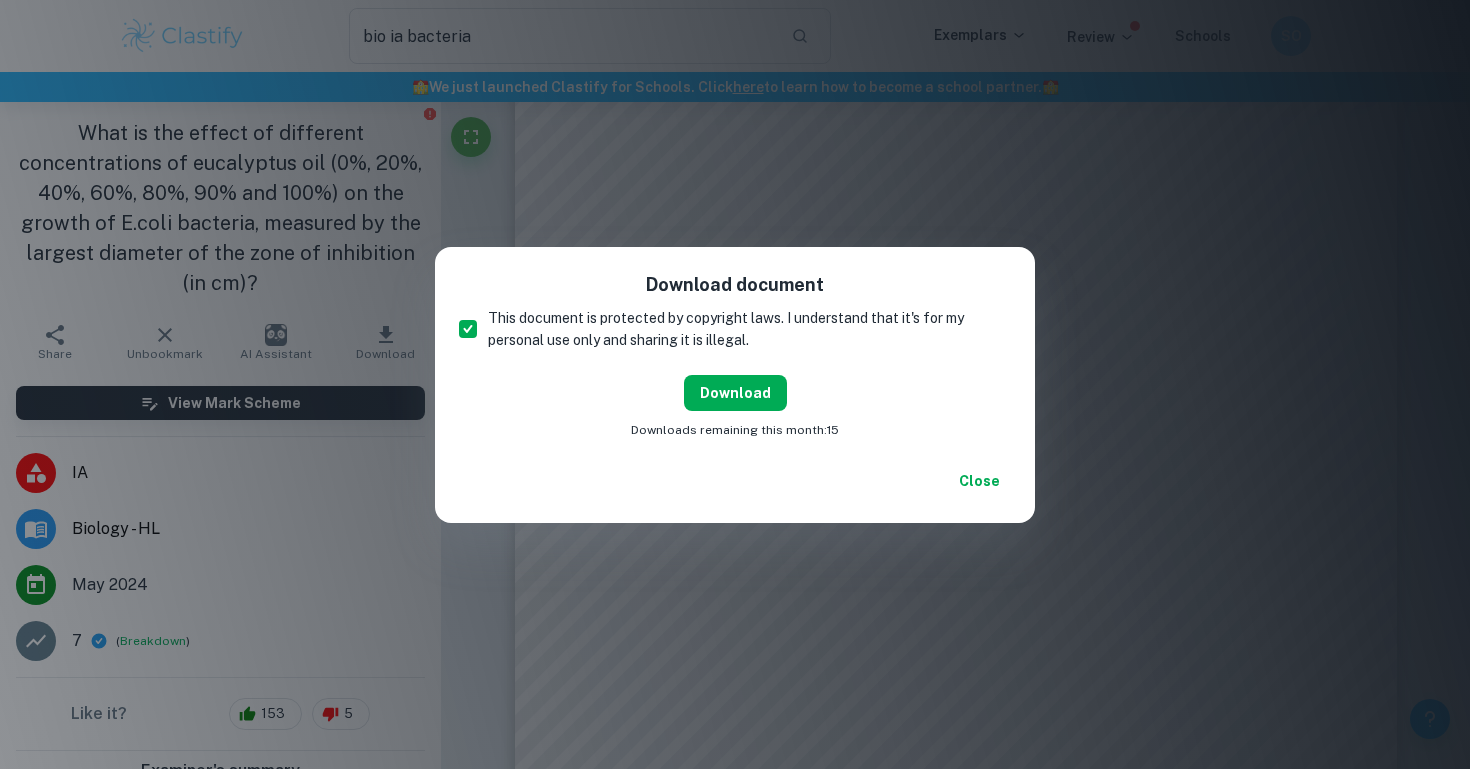 click on "Download" at bounding box center (735, 393) 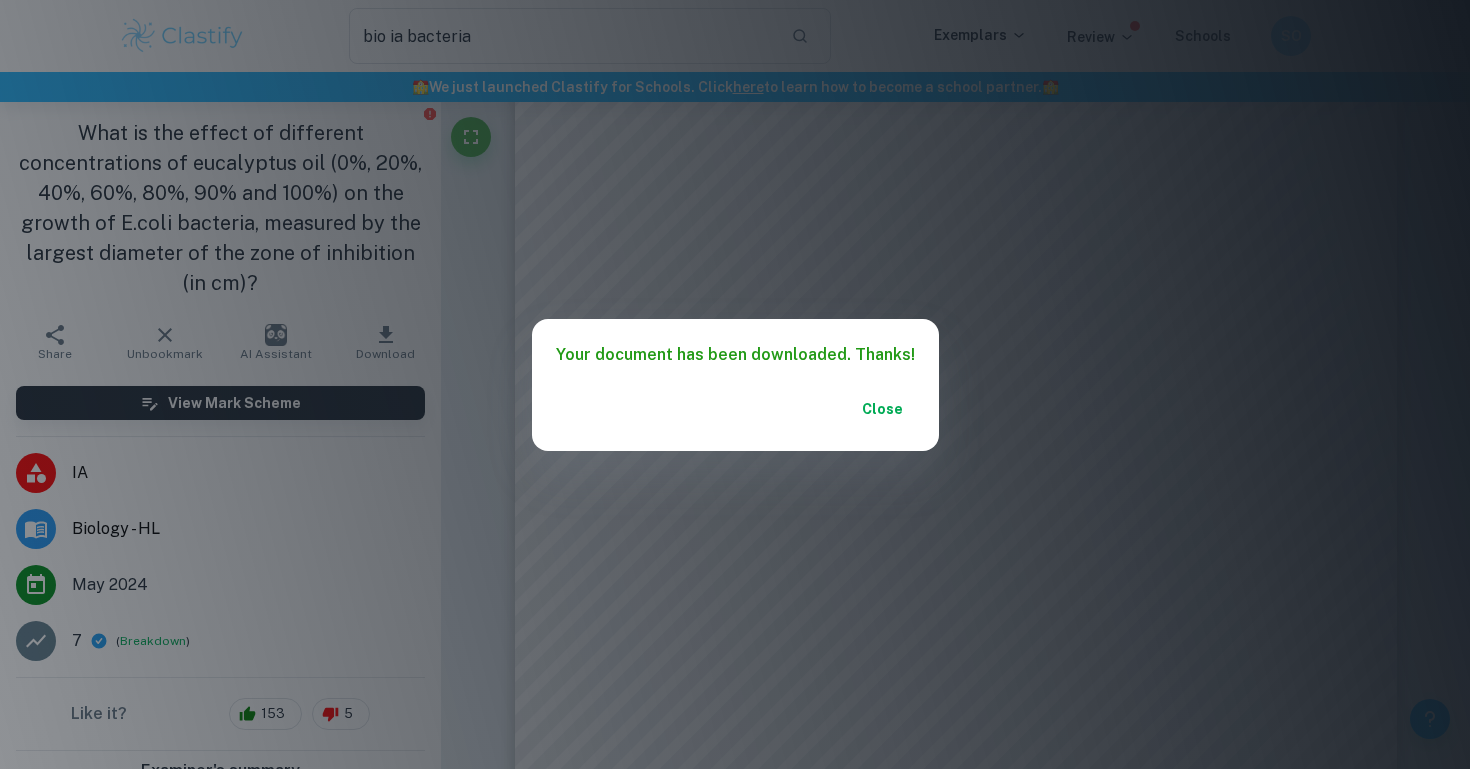 click on "Close" at bounding box center (883, 409) 